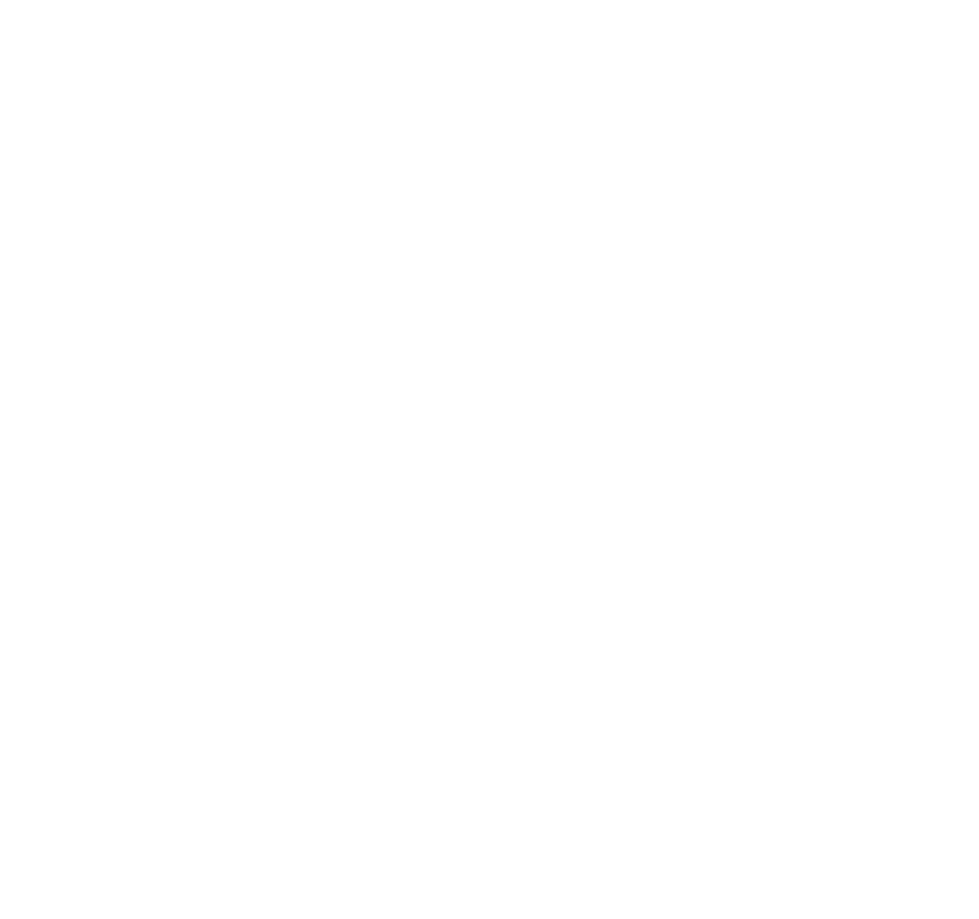 scroll, scrollTop: 0, scrollLeft: 0, axis: both 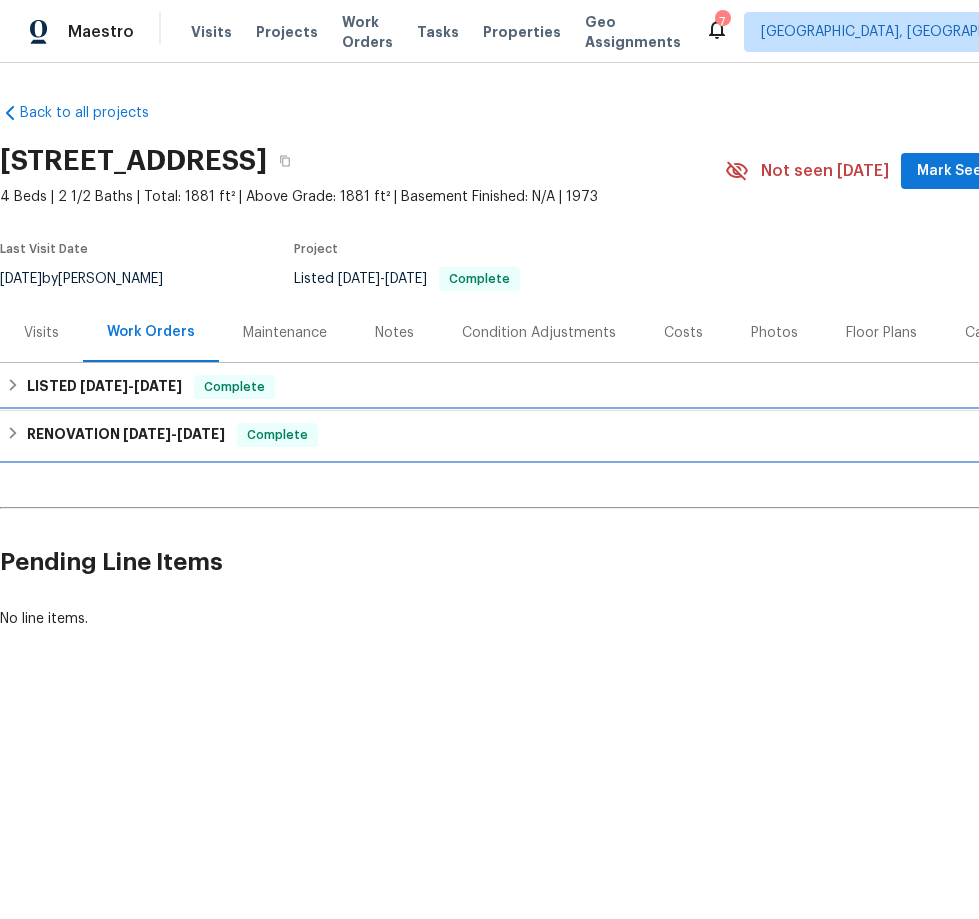 click on "5/30/25" at bounding box center [147, 434] 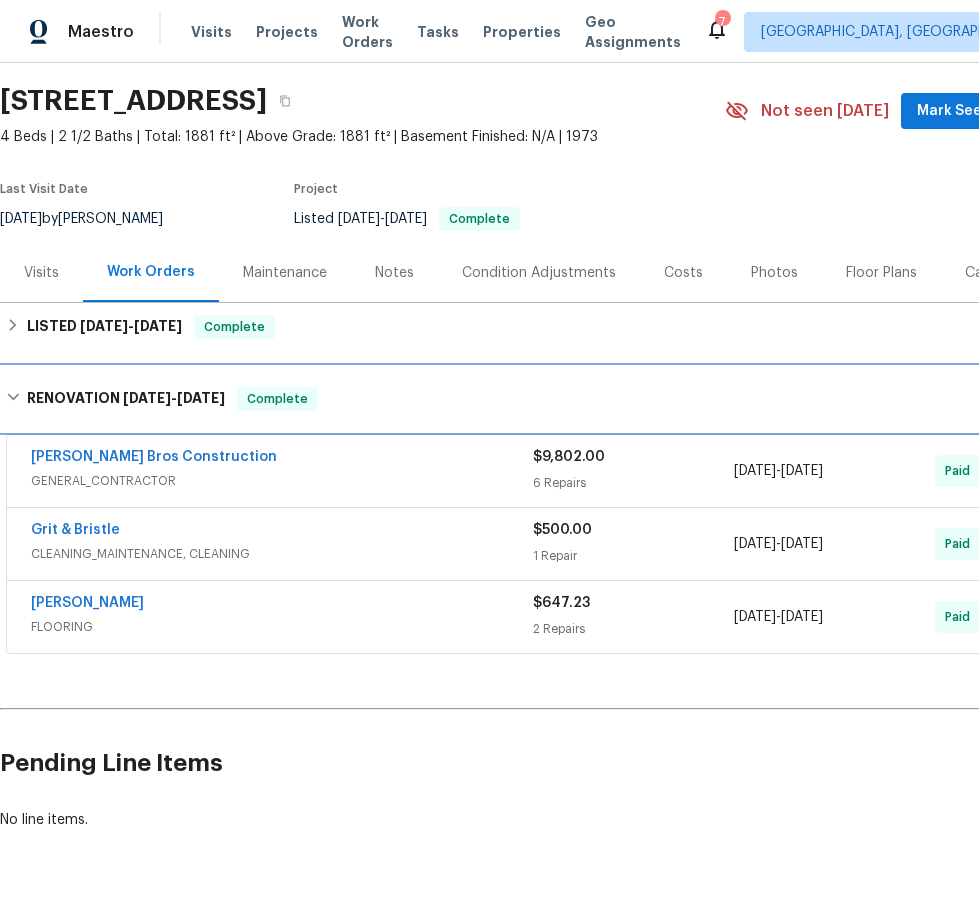 scroll, scrollTop: 89, scrollLeft: 0, axis: vertical 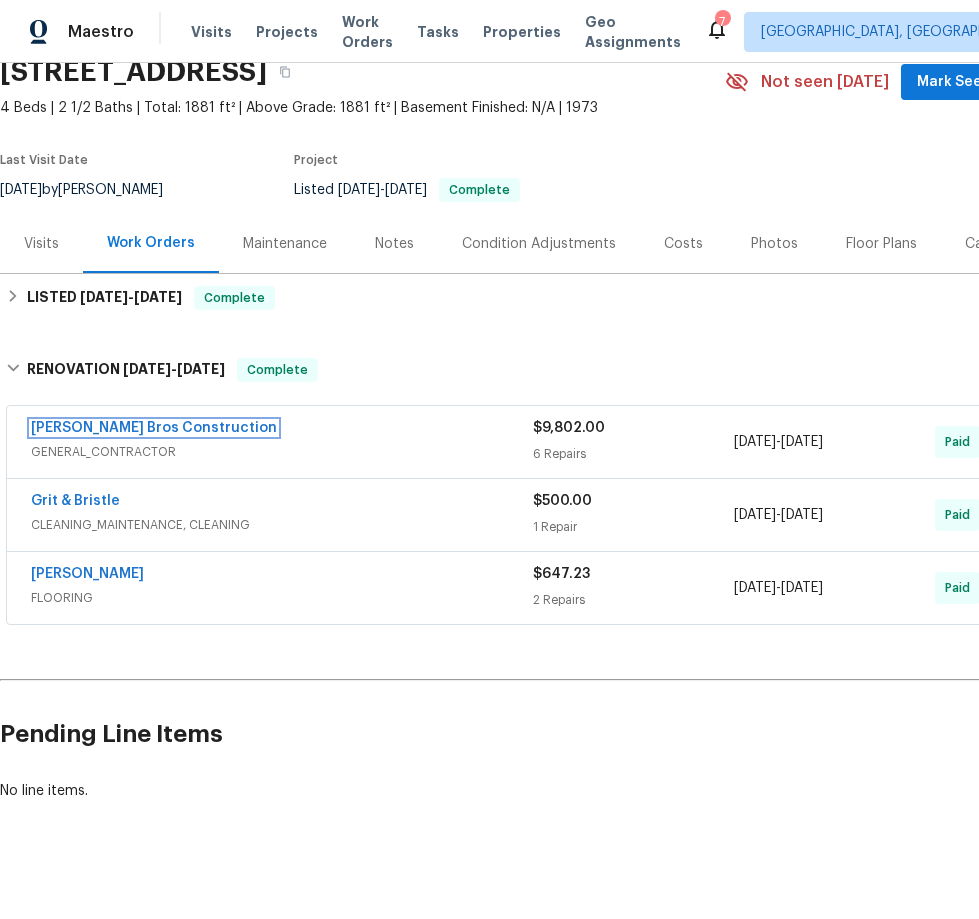 drag, startPoint x: 141, startPoint y: 425, endPoint x: 186, endPoint y: 454, distance: 53.535034 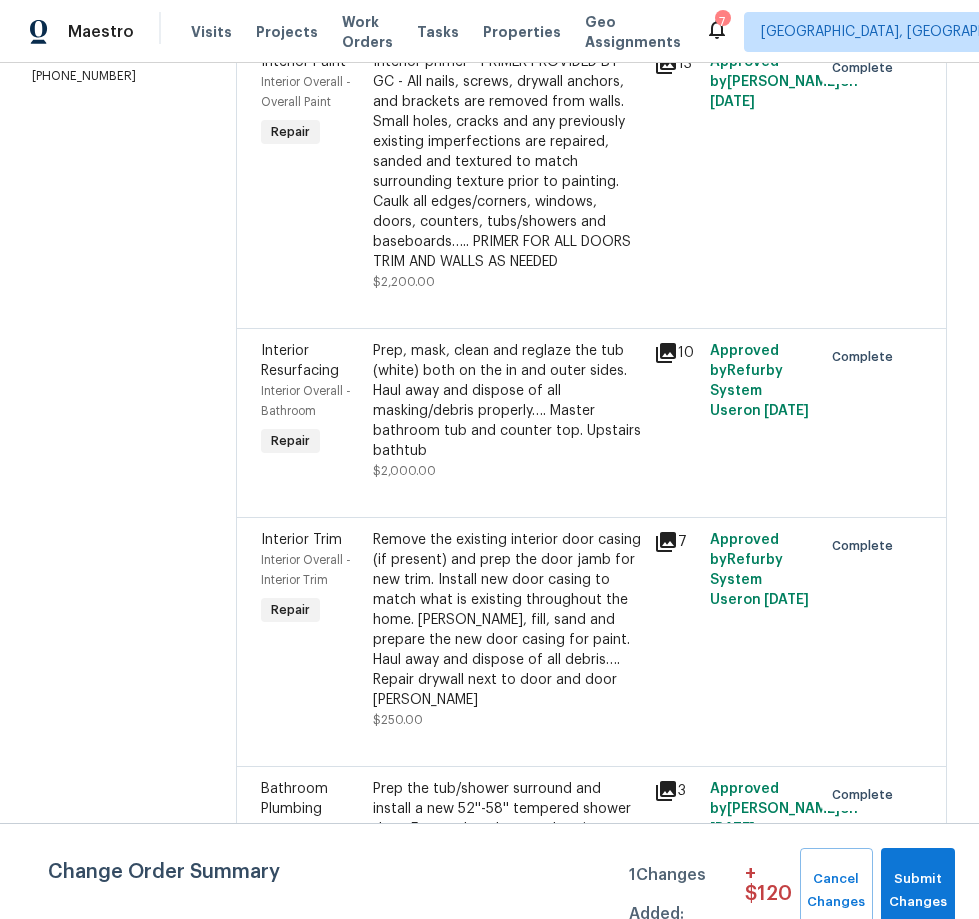 scroll, scrollTop: 374, scrollLeft: 0, axis: vertical 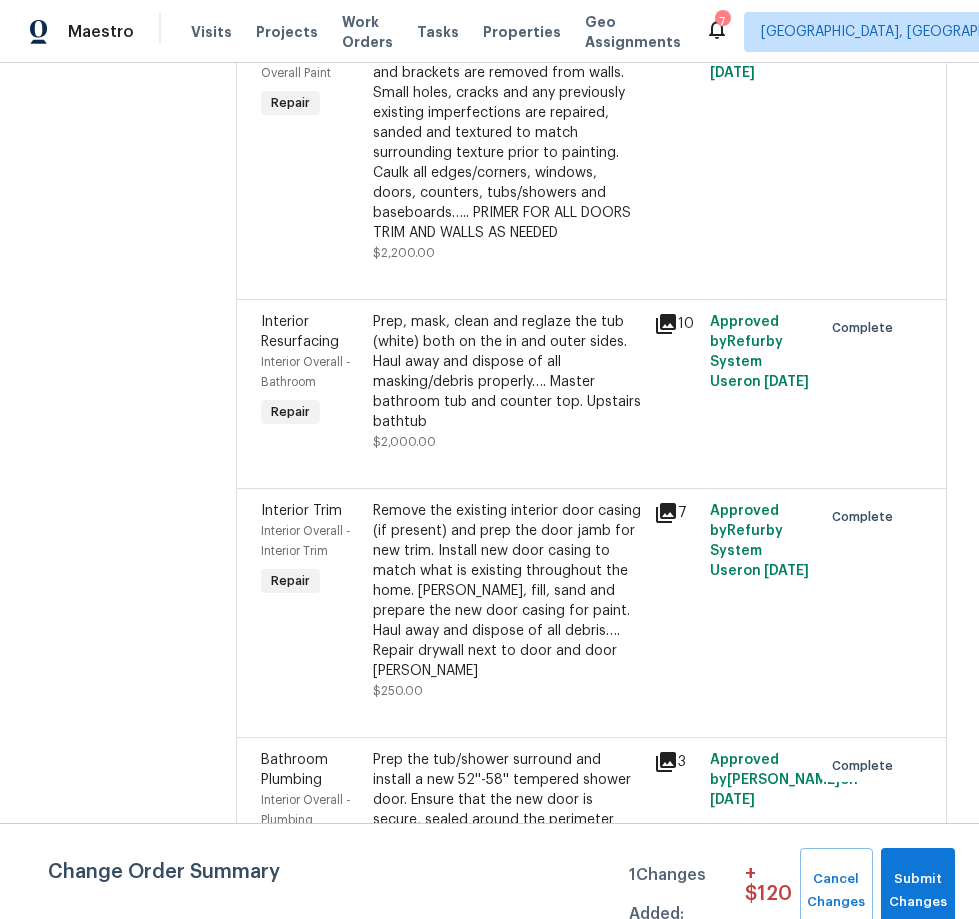 click 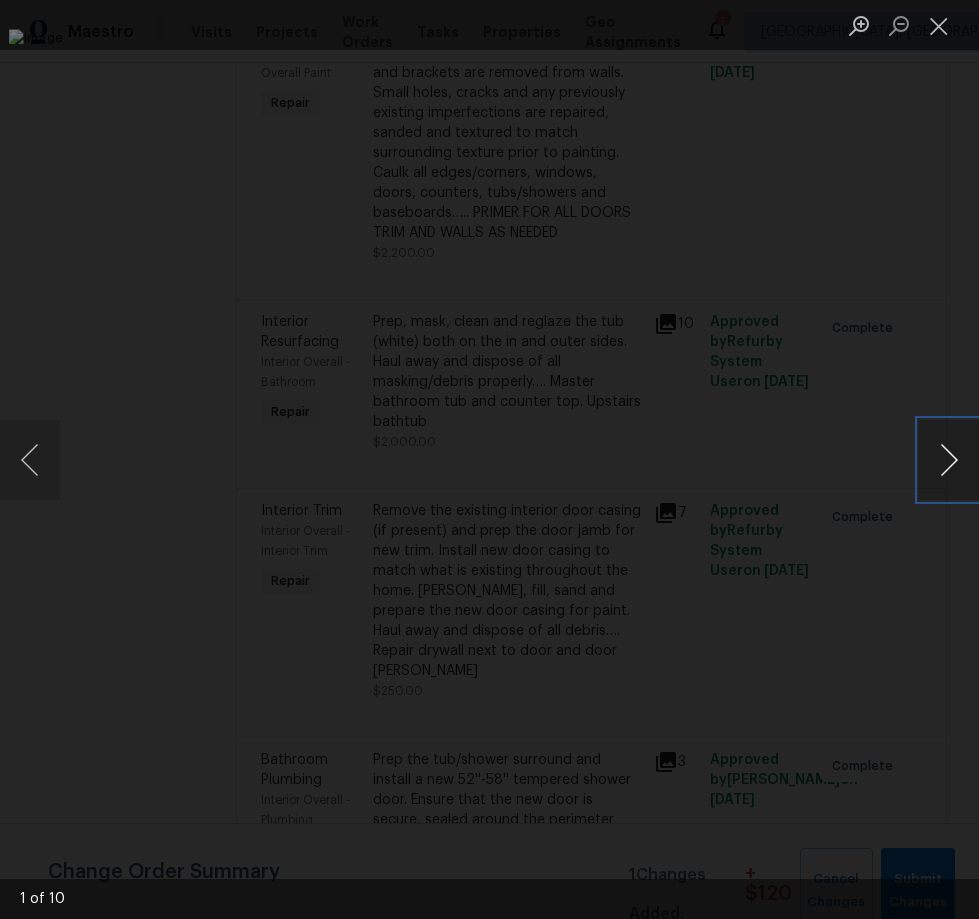 click at bounding box center (949, 460) 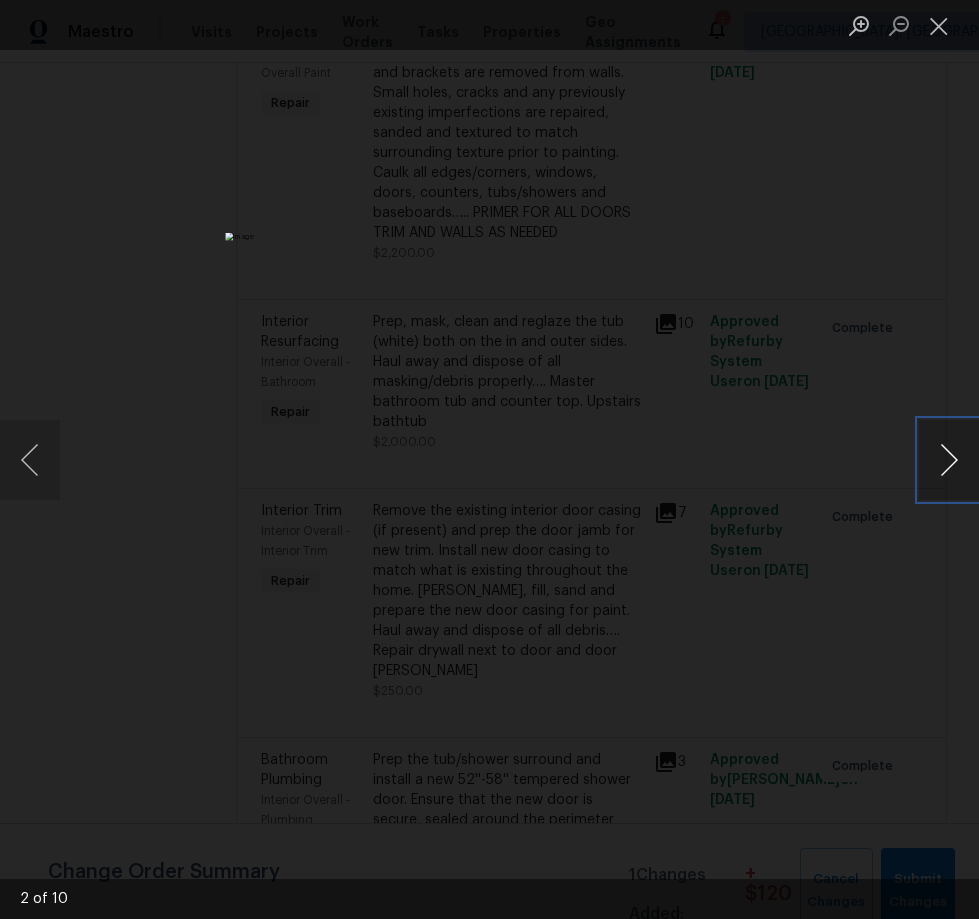 click at bounding box center (949, 460) 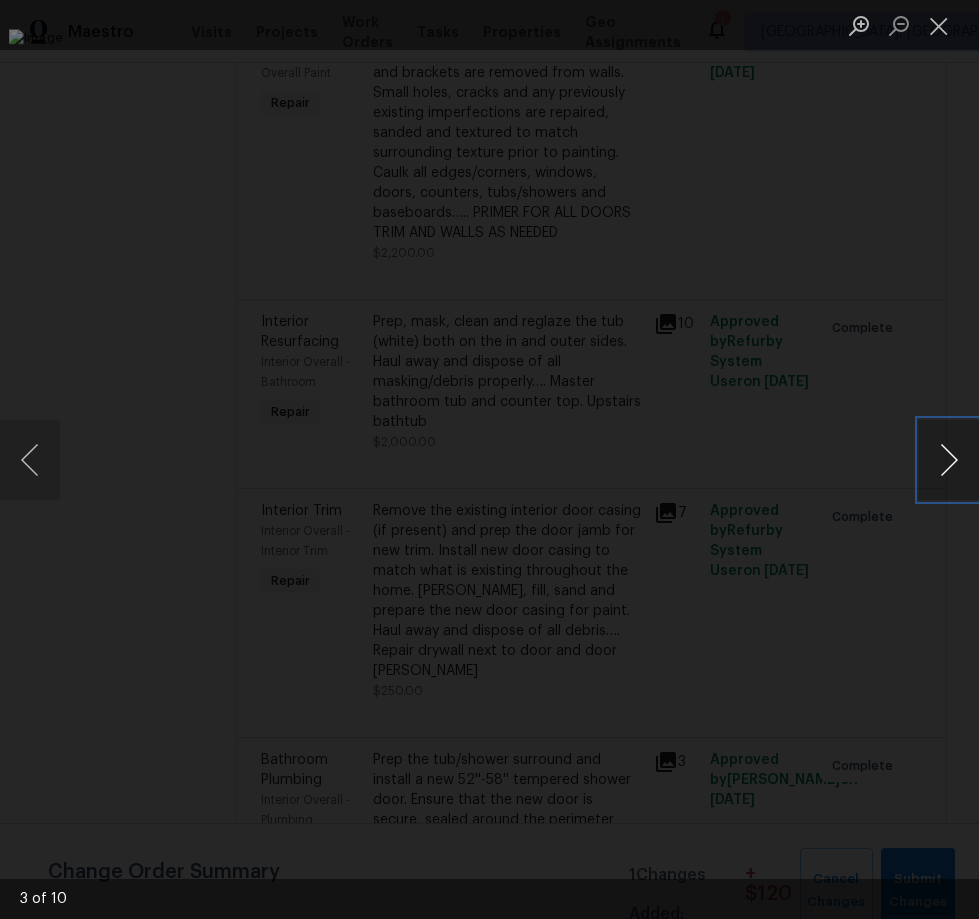 click at bounding box center (949, 460) 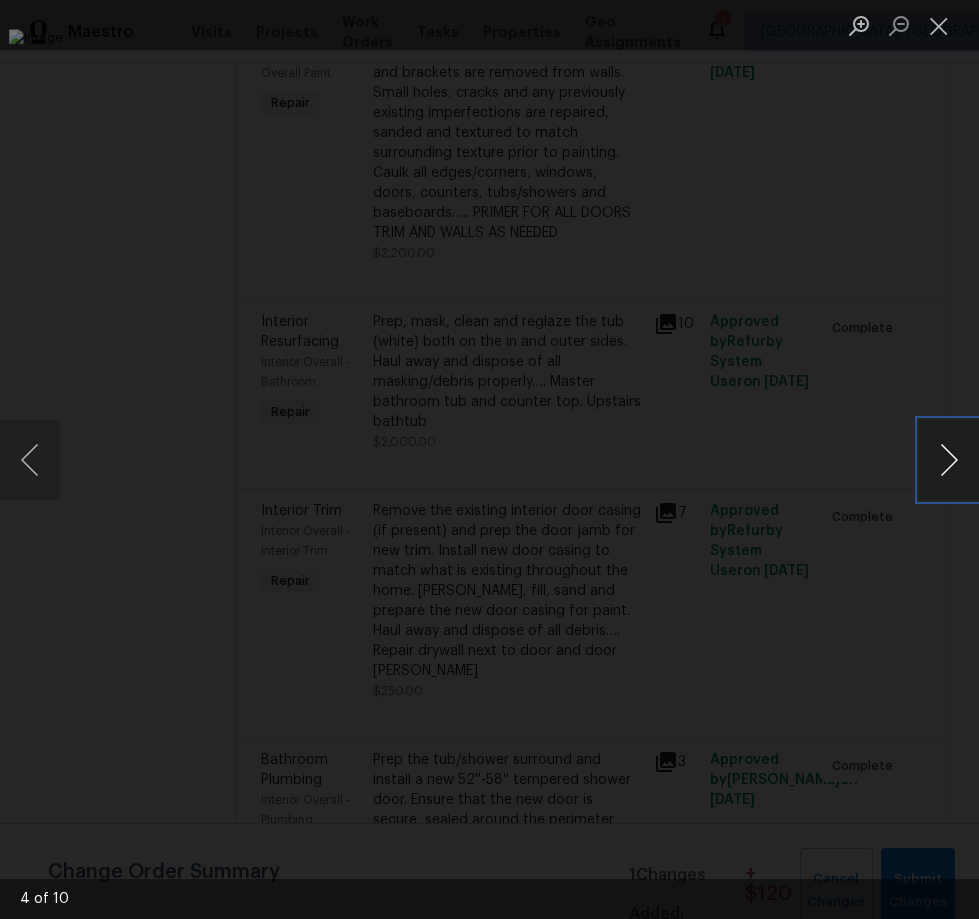 click at bounding box center [949, 460] 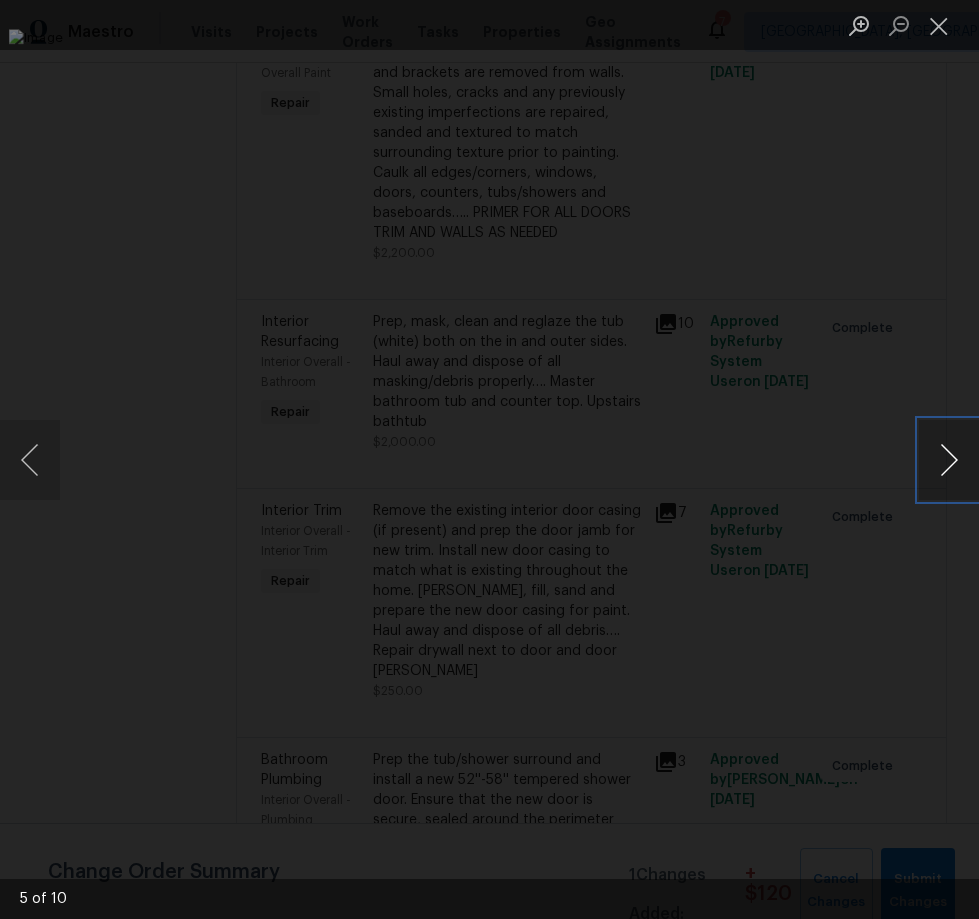 click at bounding box center [949, 460] 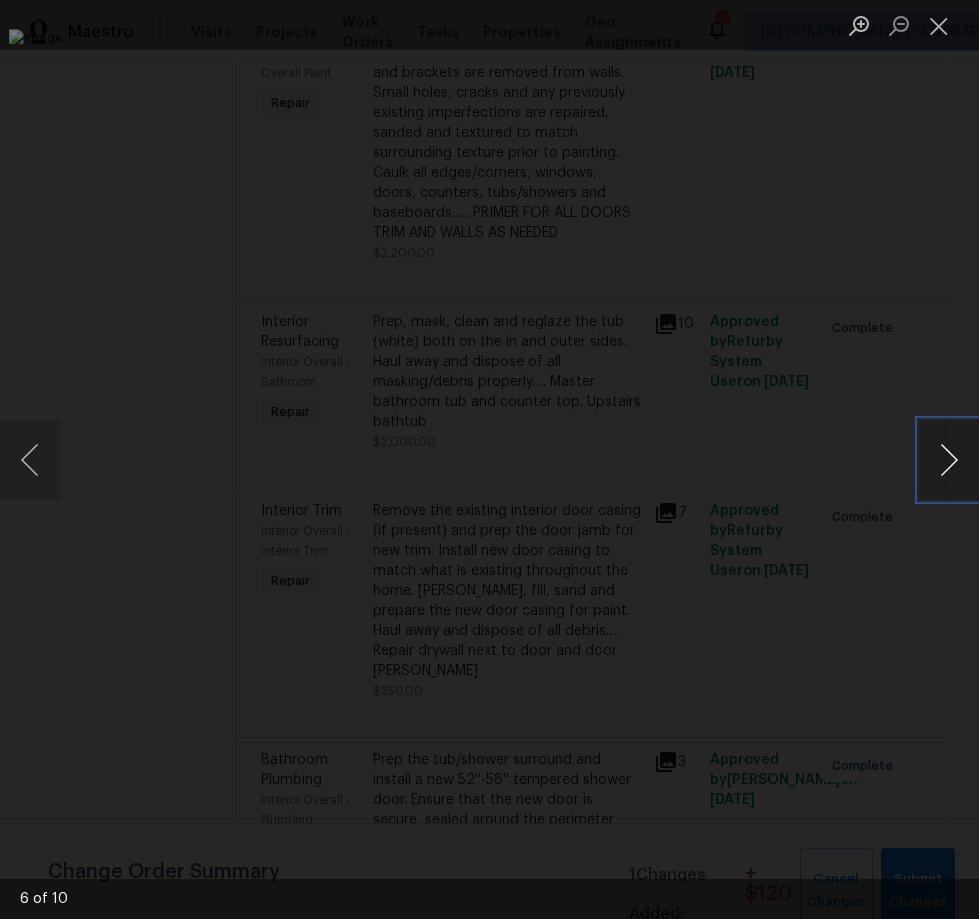 click at bounding box center (949, 460) 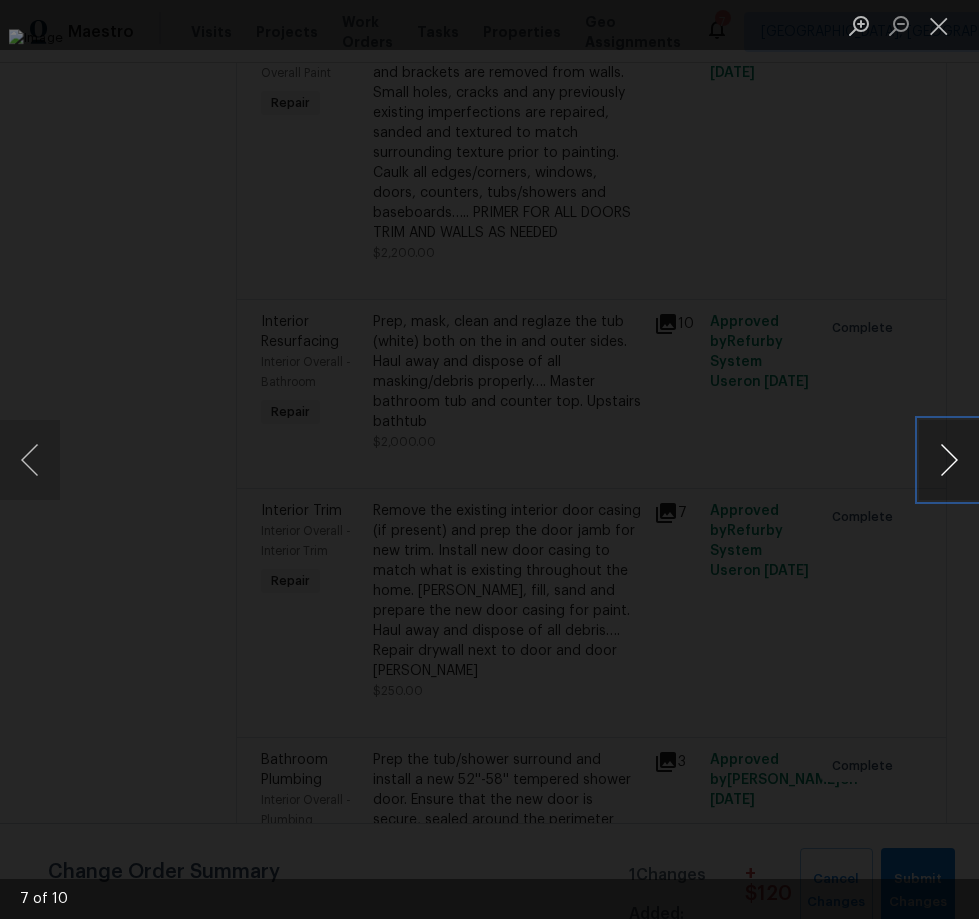 click at bounding box center [949, 460] 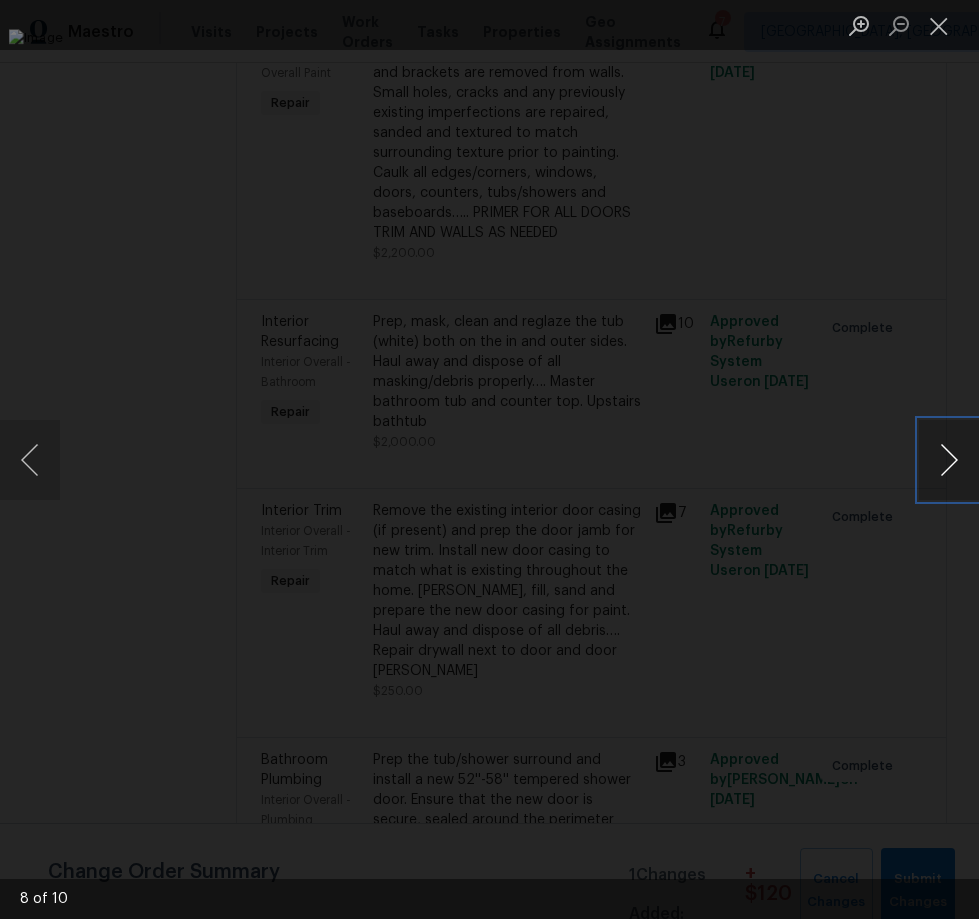 click at bounding box center [949, 460] 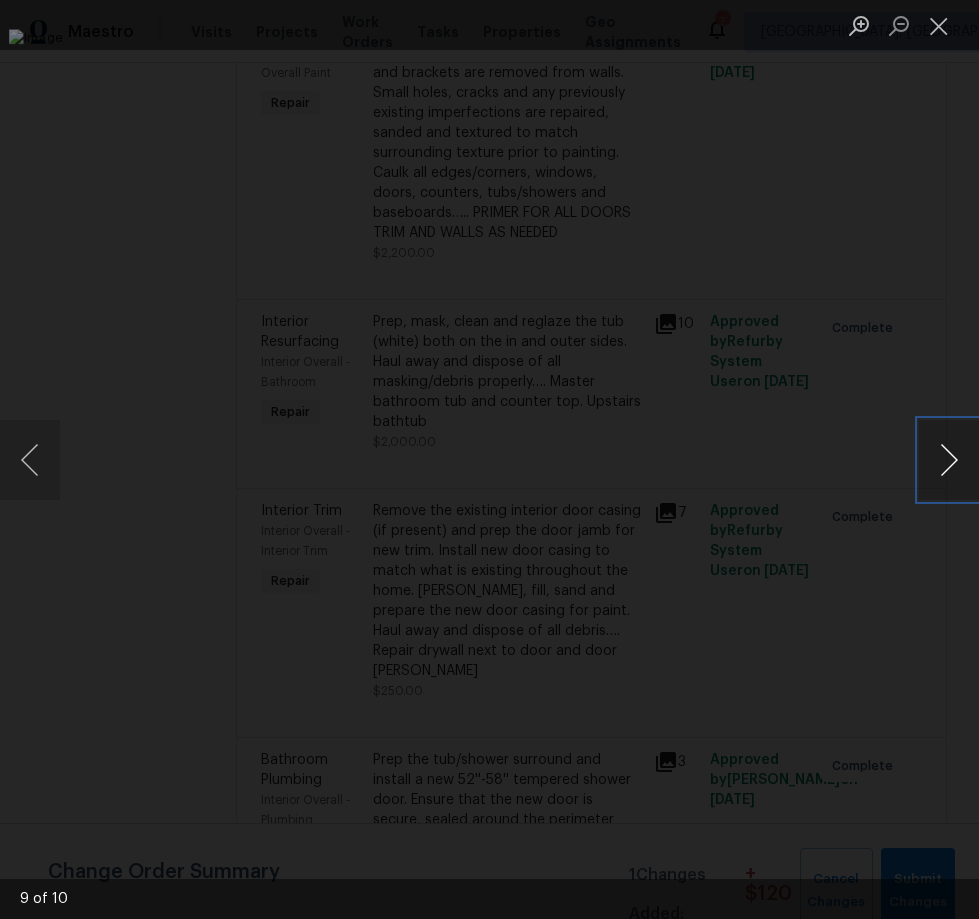 click at bounding box center (949, 460) 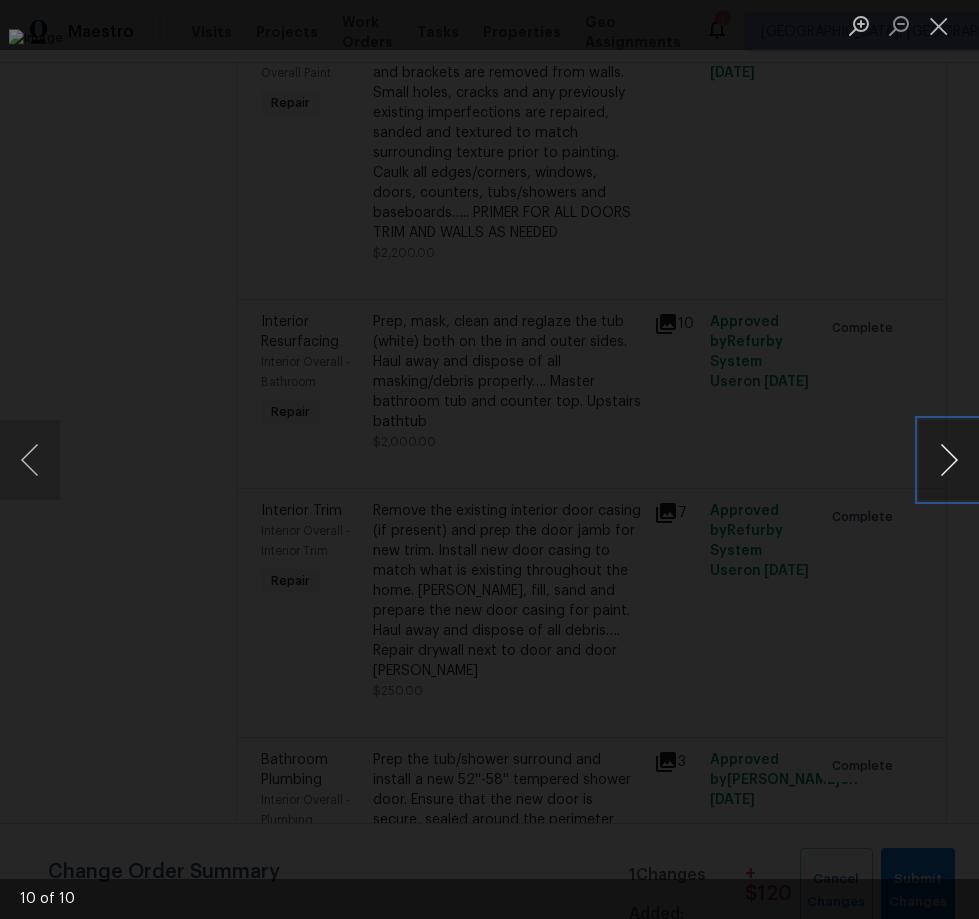 click at bounding box center (949, 460) 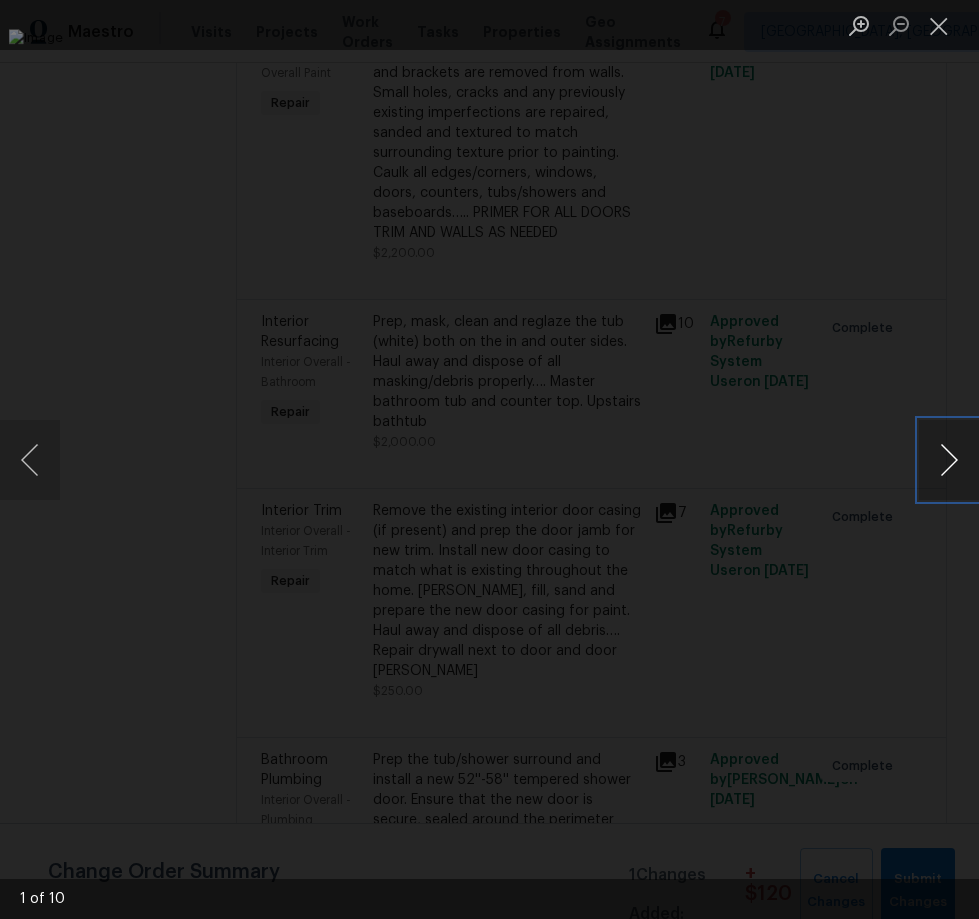 click at bounding box center [949, 460] 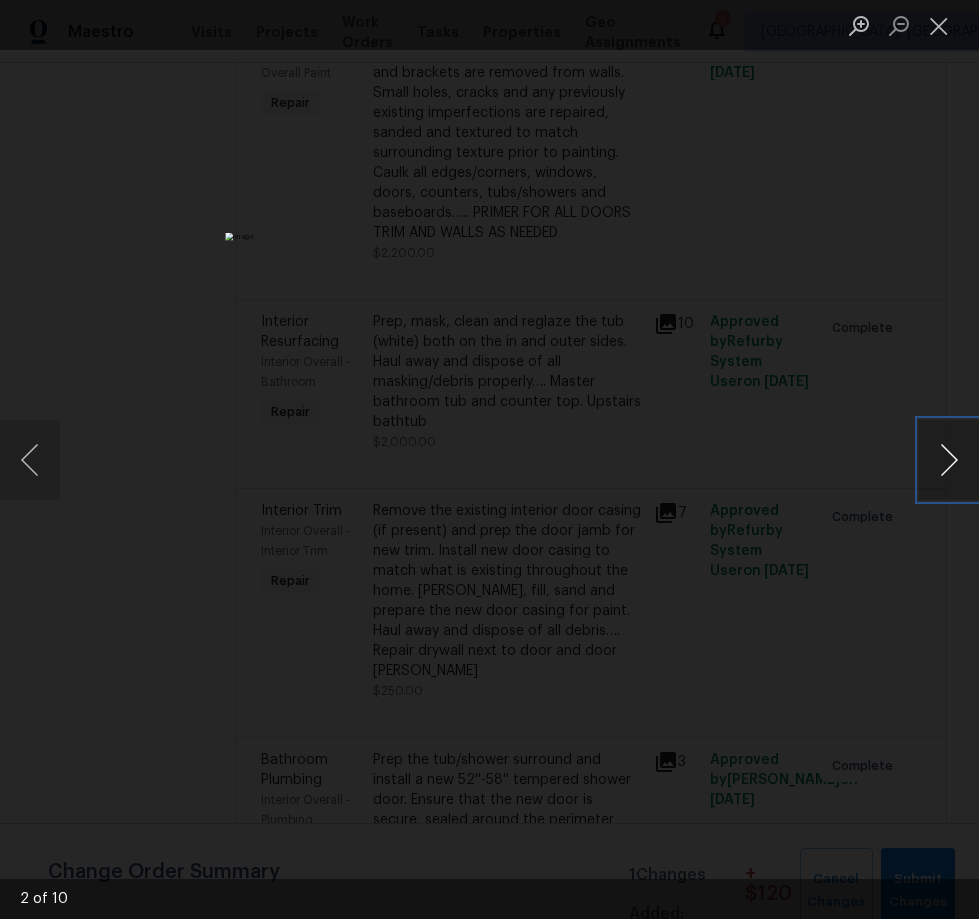 click at bounding box center (949, 460) 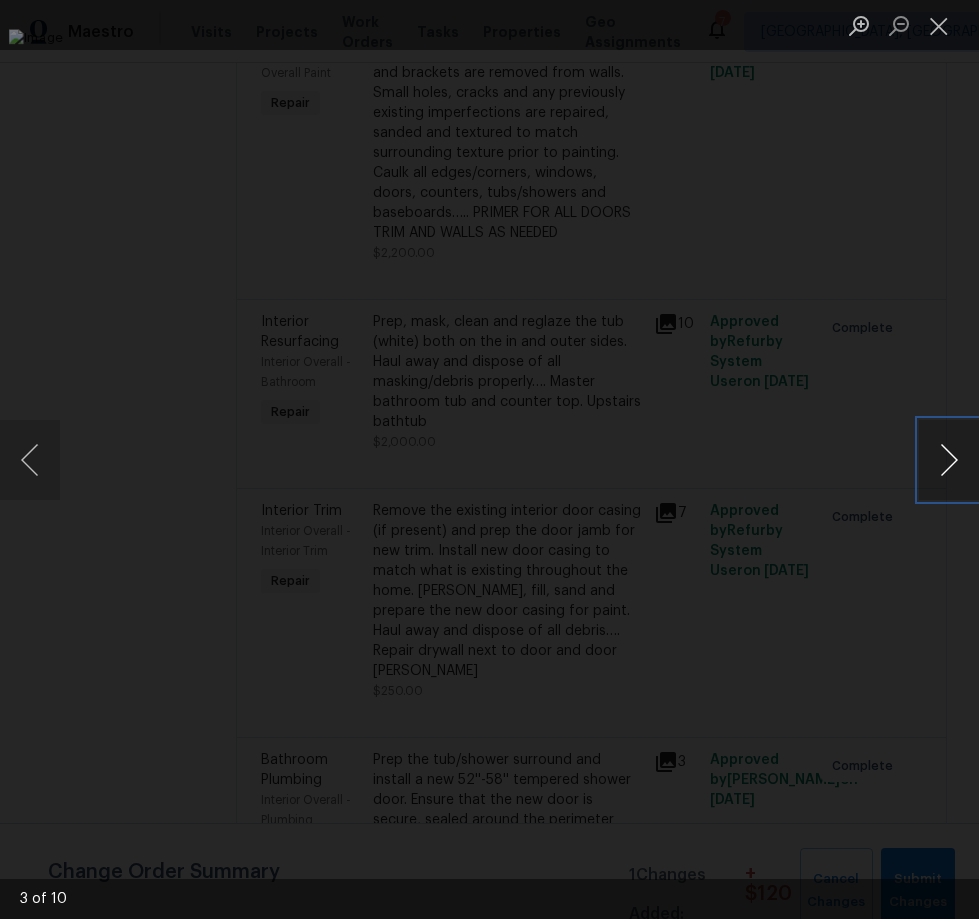 click at bounding box center (949, 460) 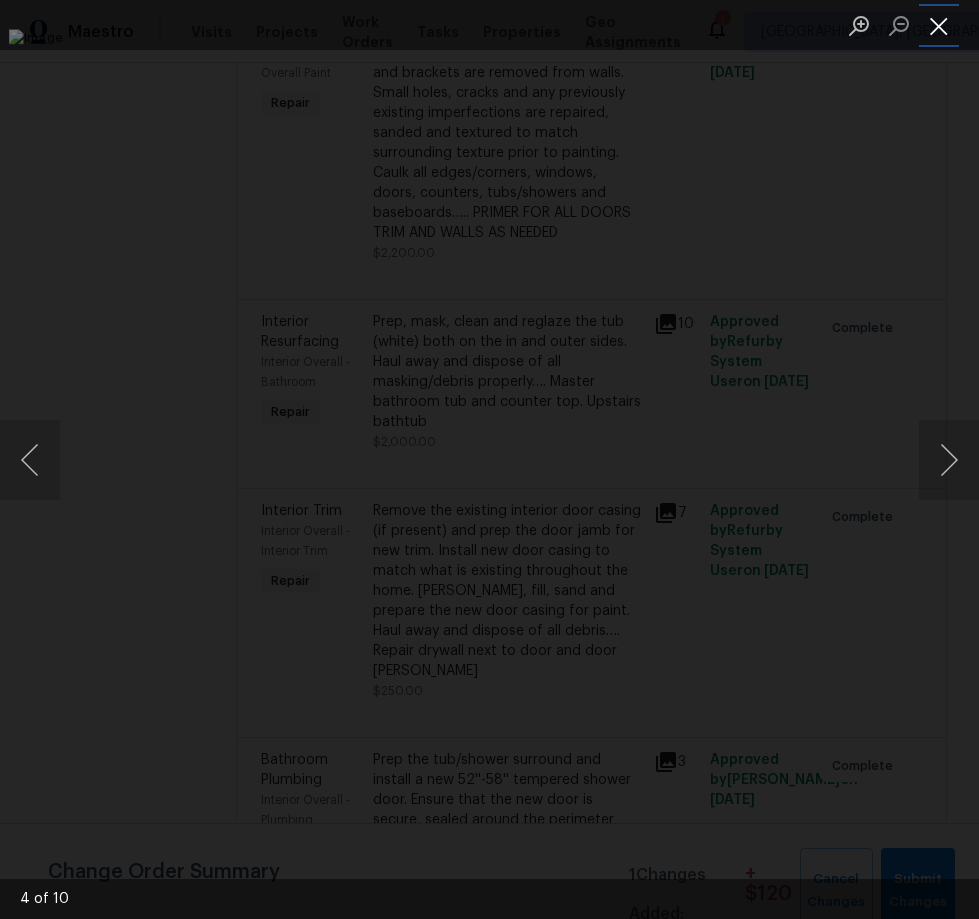 click at bounding box center (939, 25) 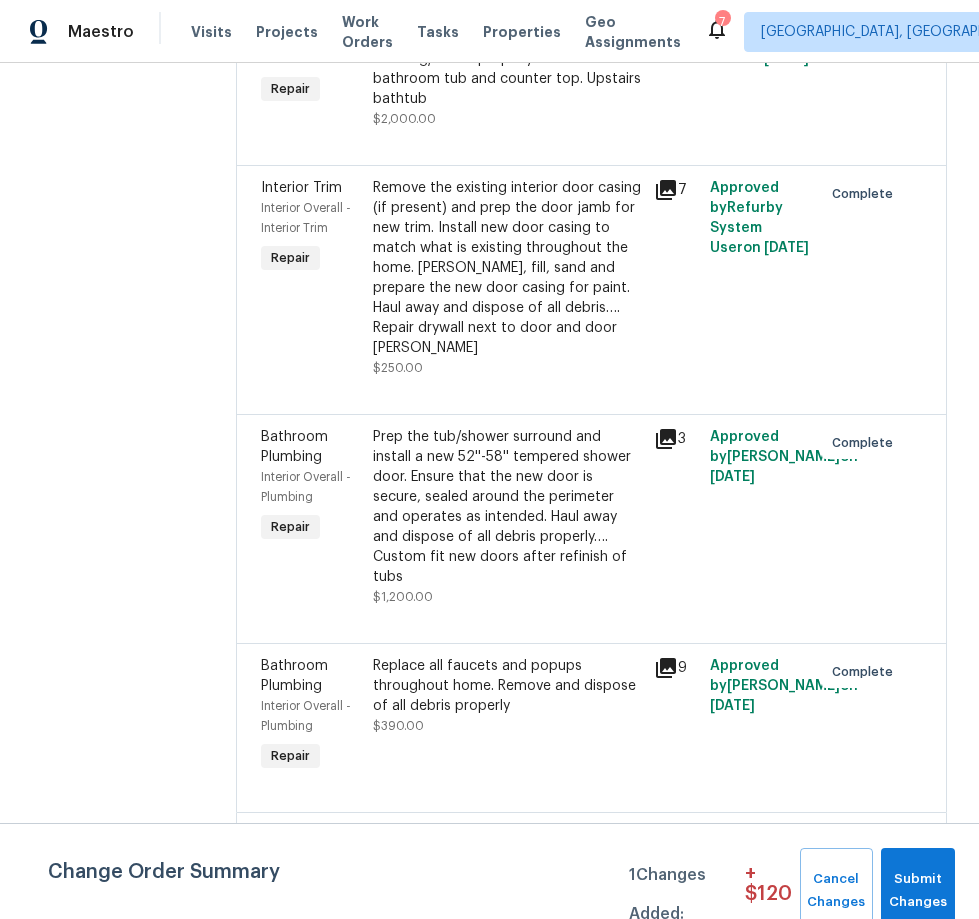 scroll, scrollTop: 709, scrollLeft: 0, axis: vertical 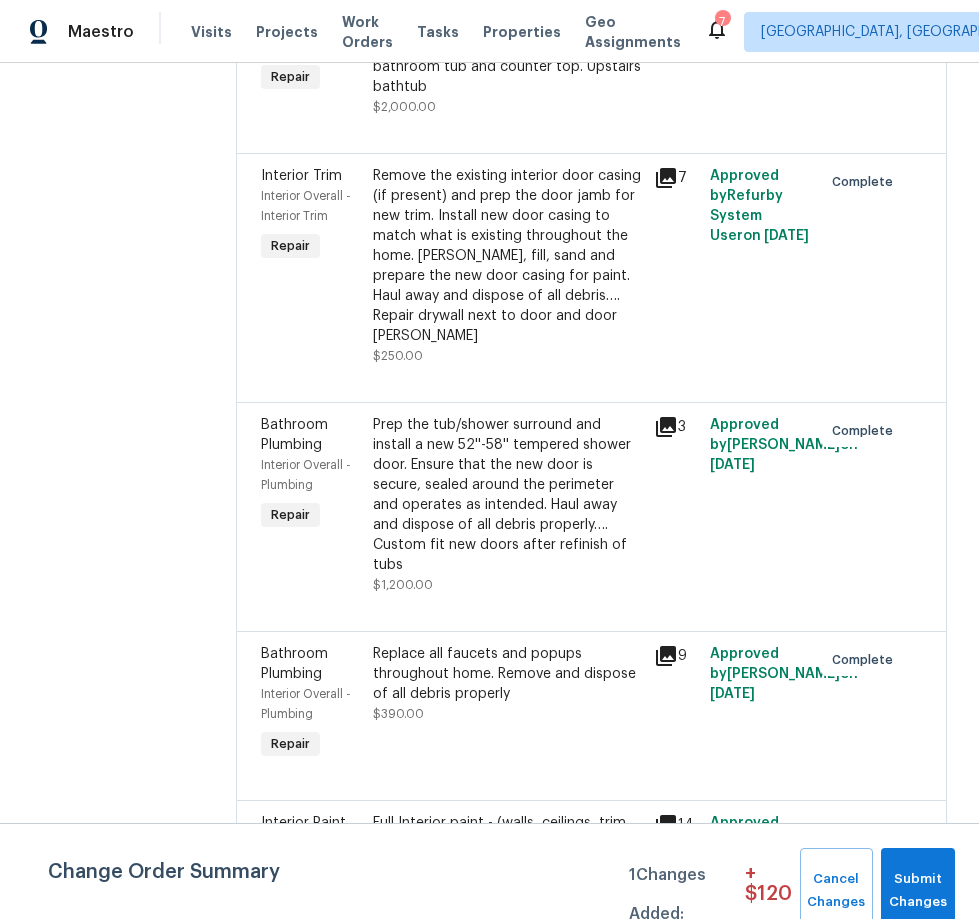 click 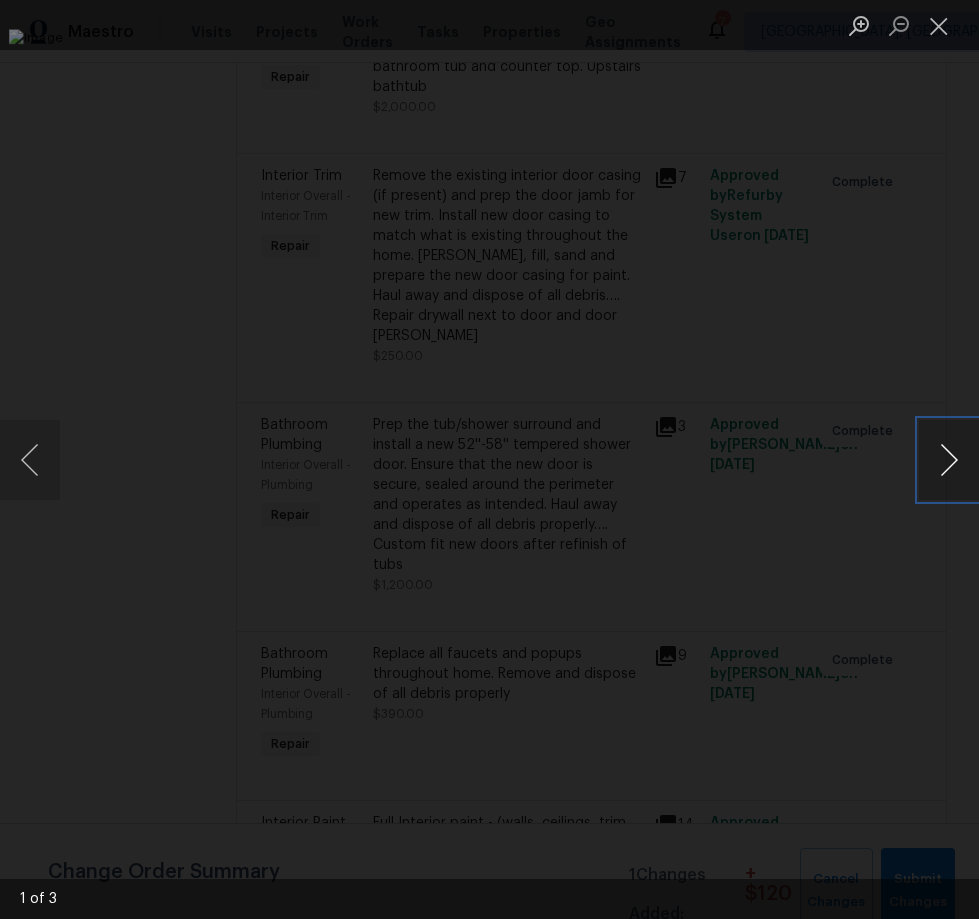 click at bounding box center (949, 460) 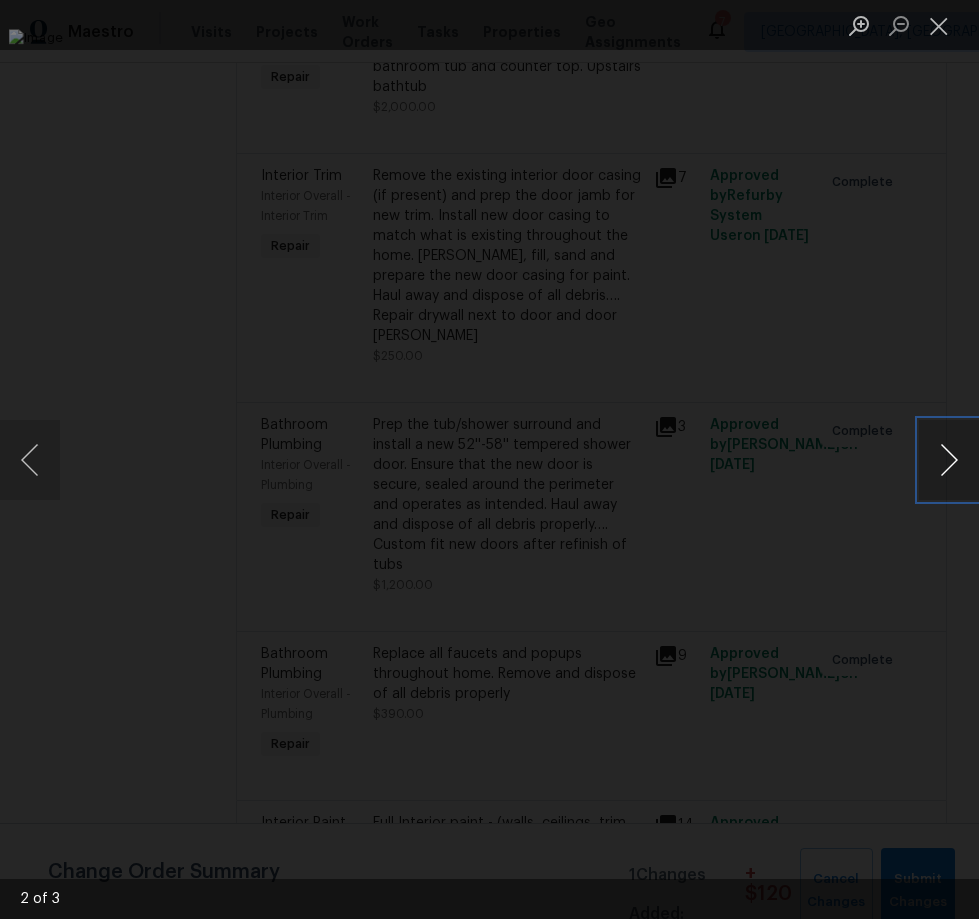 click at bounding box center [949, 460] 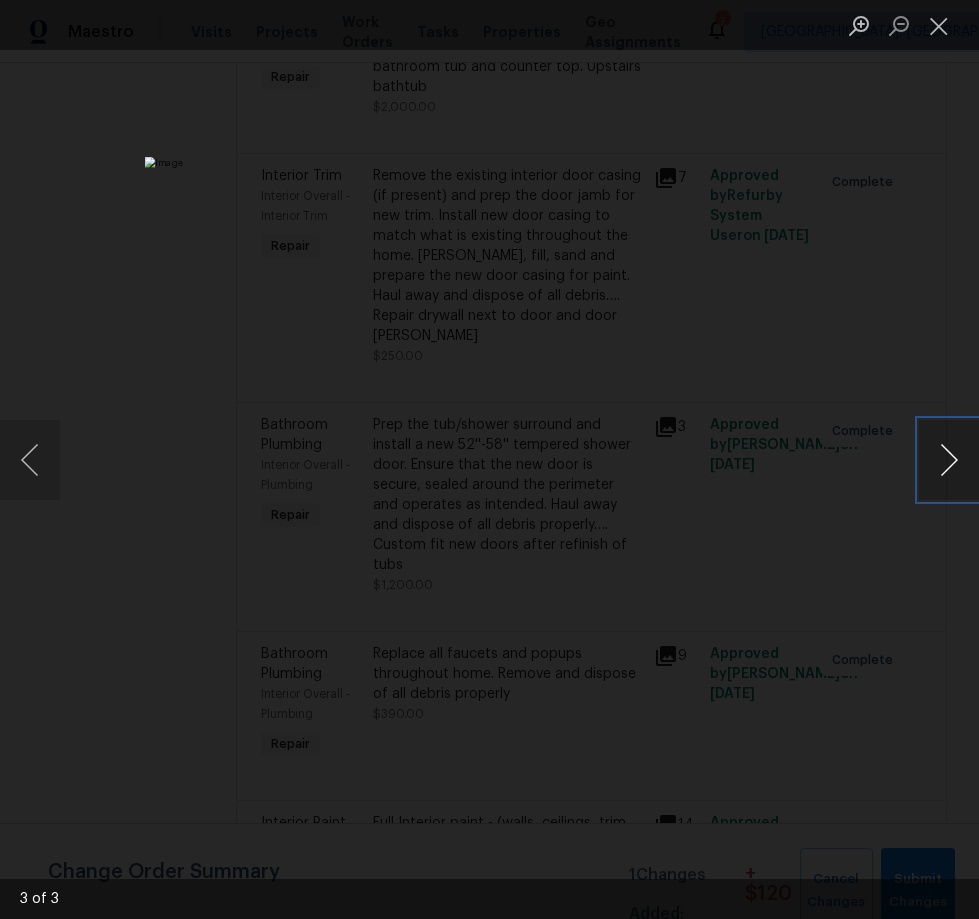 click at bounding box center (949, 460) 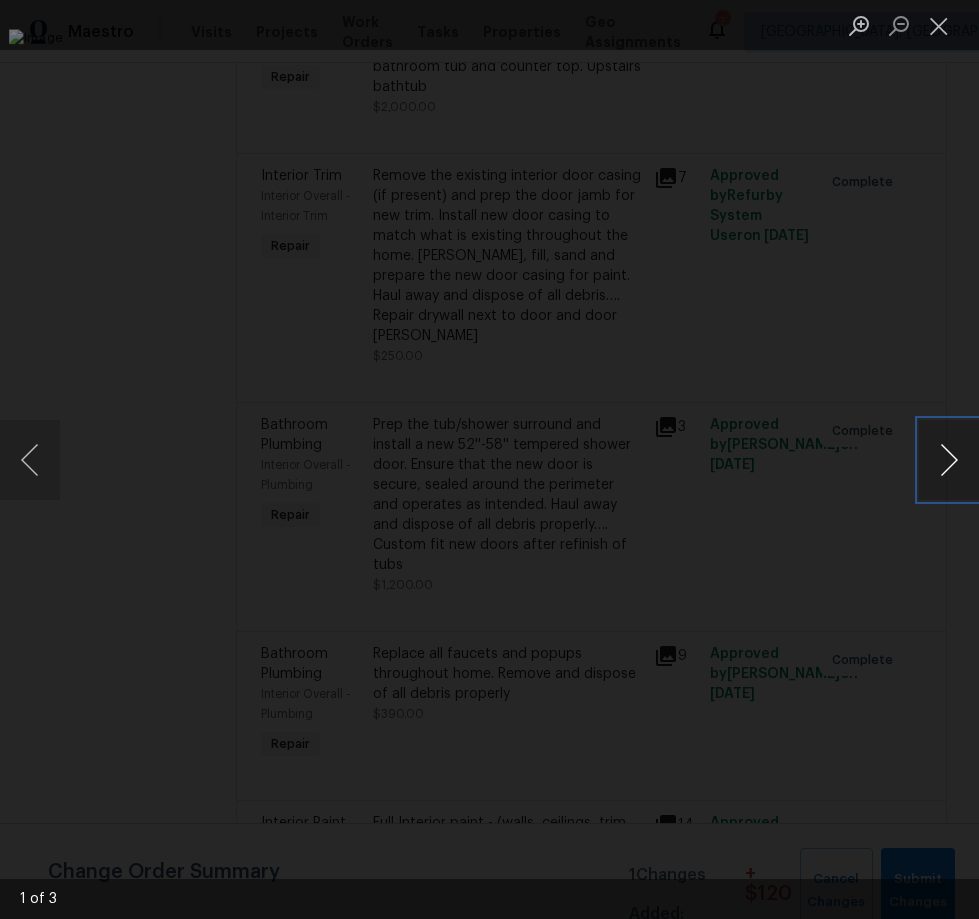 click at bounding box center (949, 460) 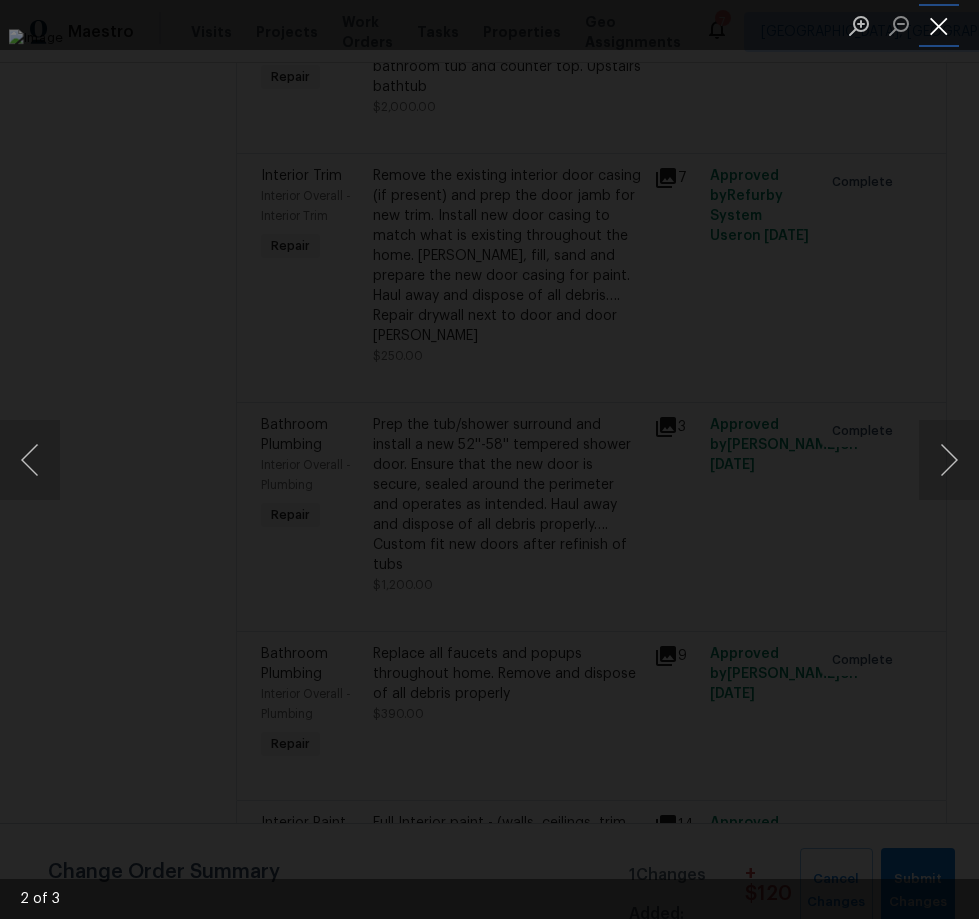 click at bounding box center [939, 25] 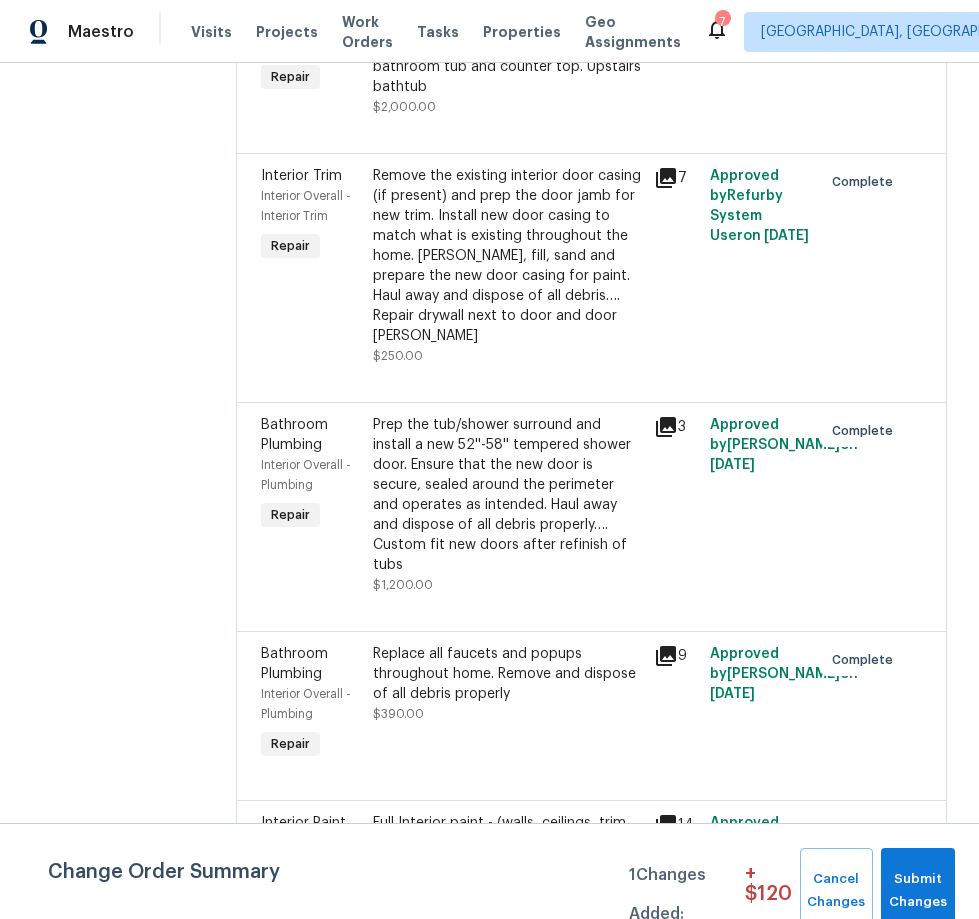 click 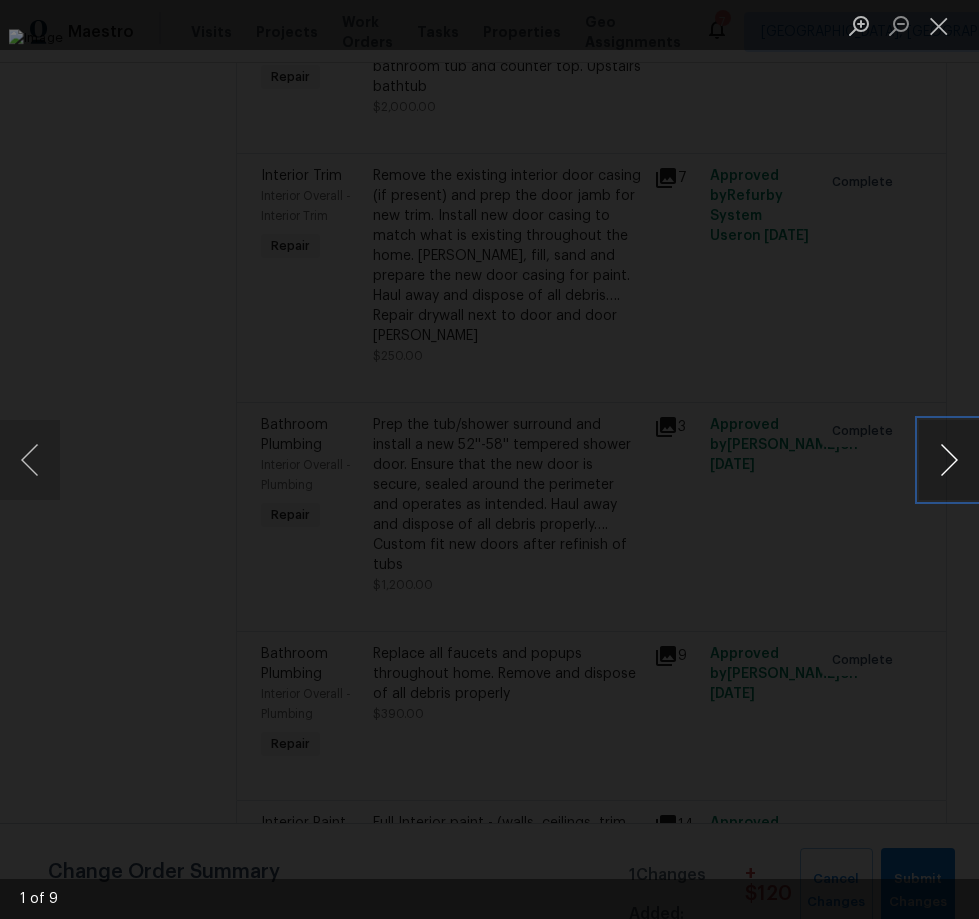click at bounding box center [949, 460] 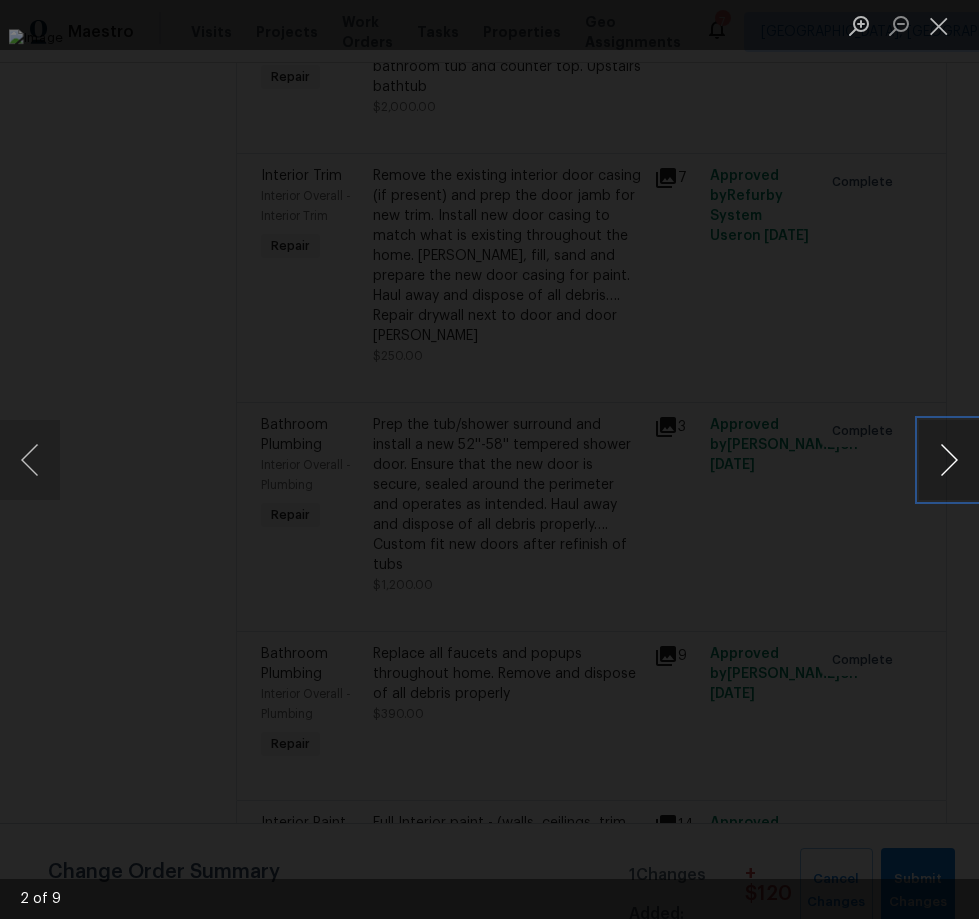 click at bounding box center [949, 460] 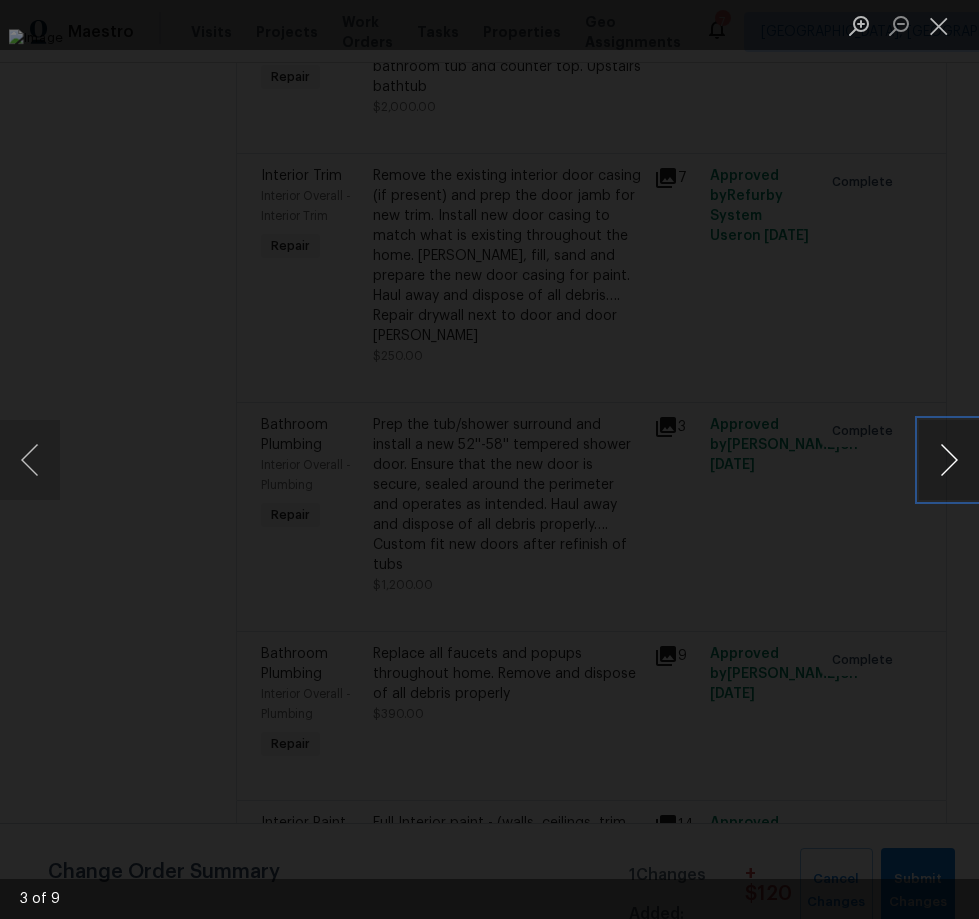 click at bounding box center [949, 460] 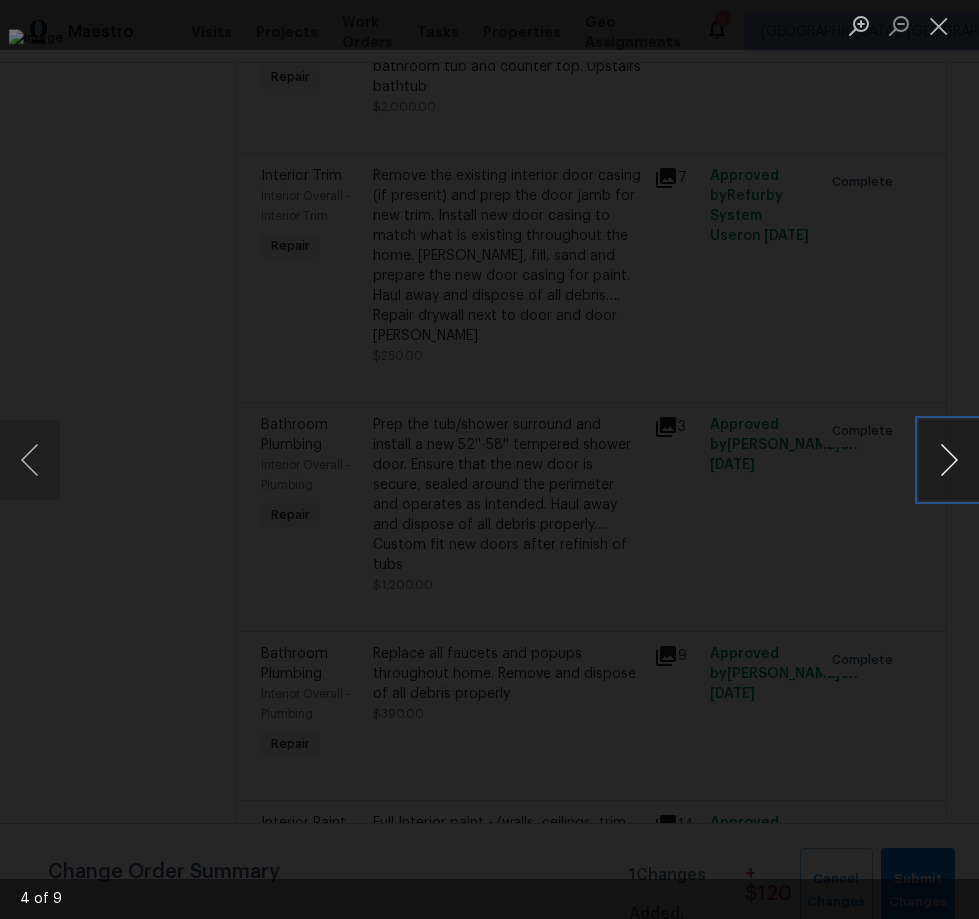 click at bounding box center [949, 460] 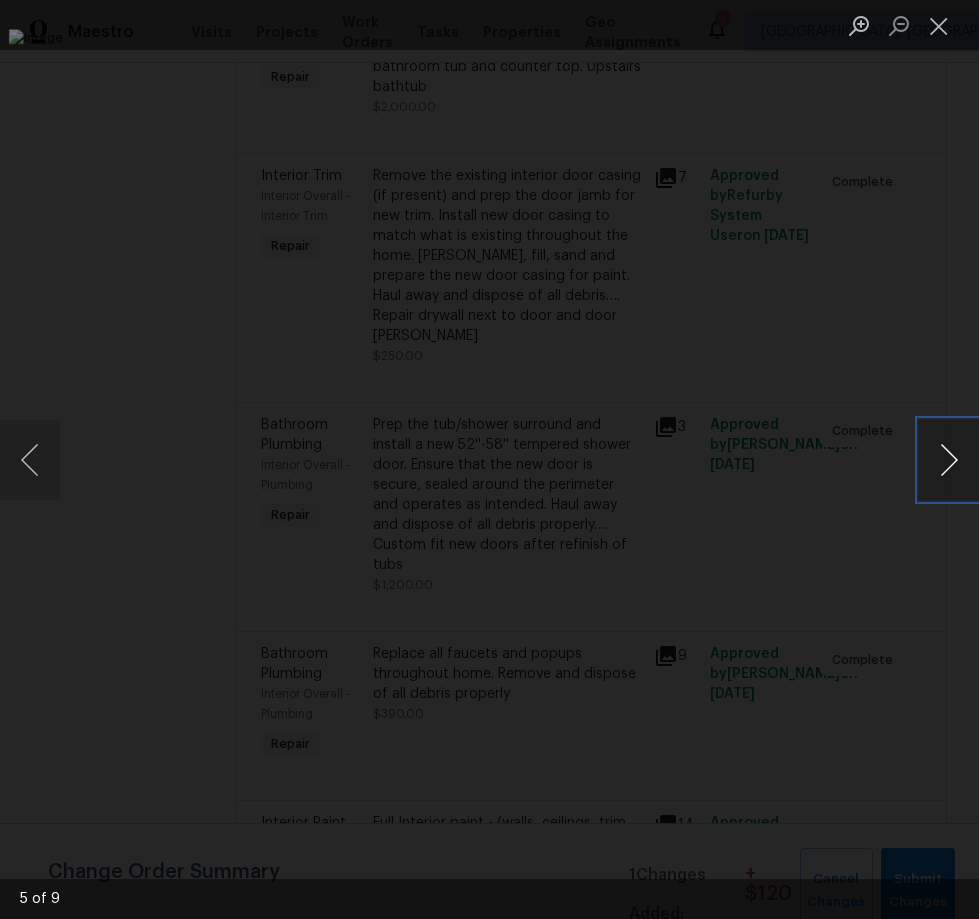 click at bounding box center [949, 460] 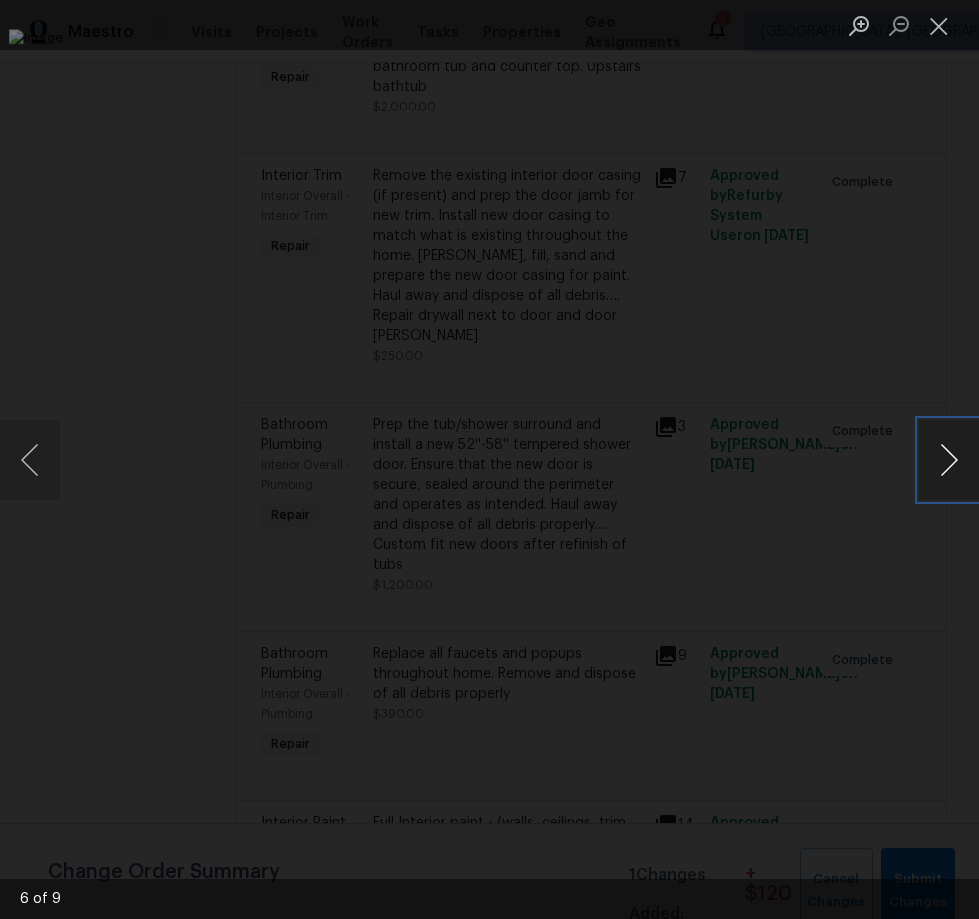 click at bounding box center [949, 460] 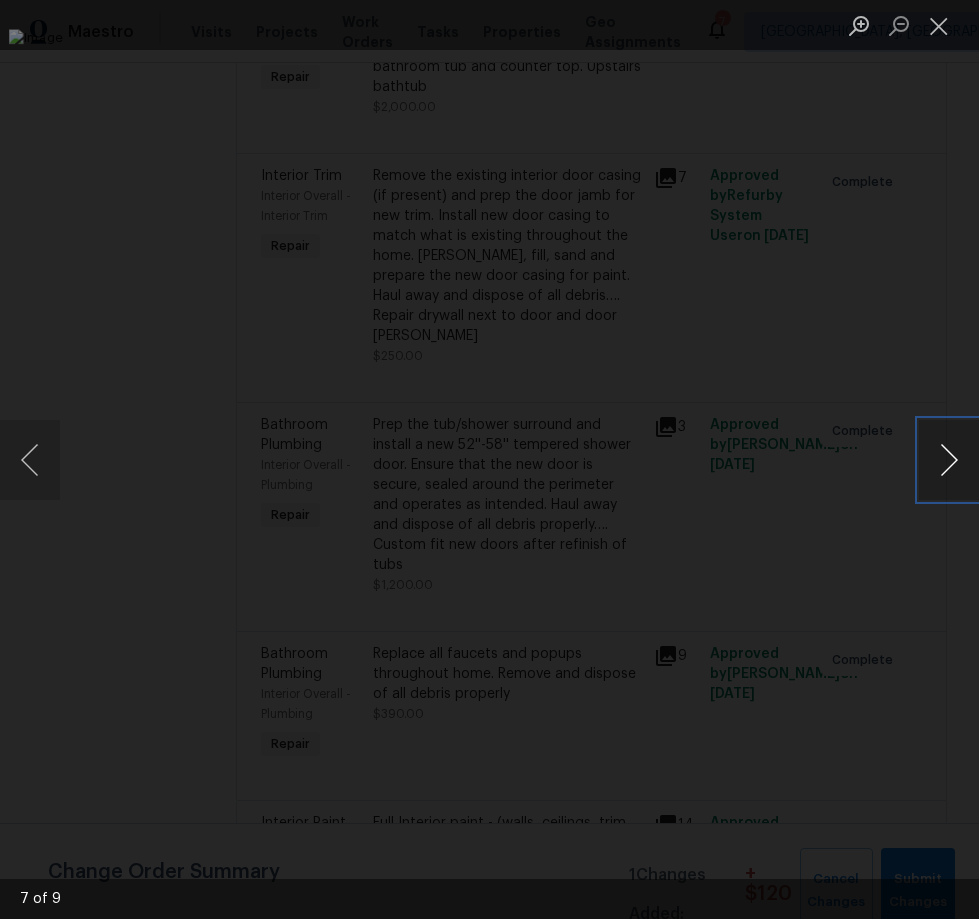 click at bounding box center (949, 460) 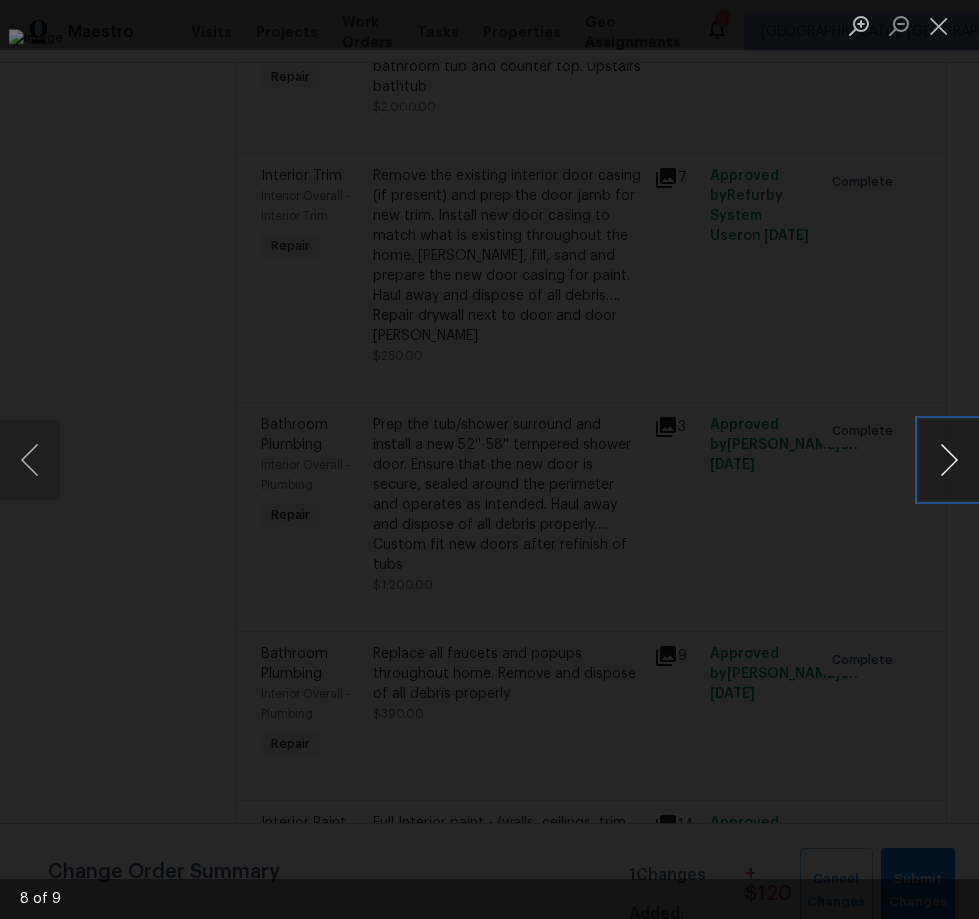 click at bounding box center (949, 460) 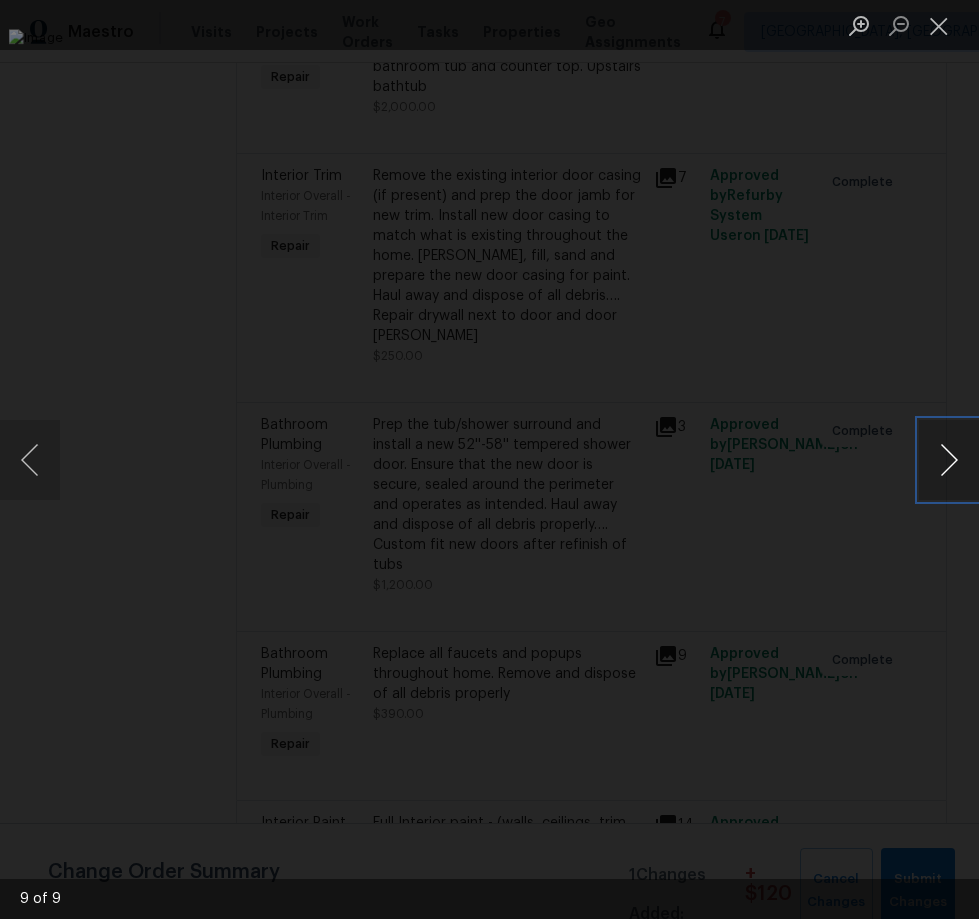 click at bounding box center [949, 460] 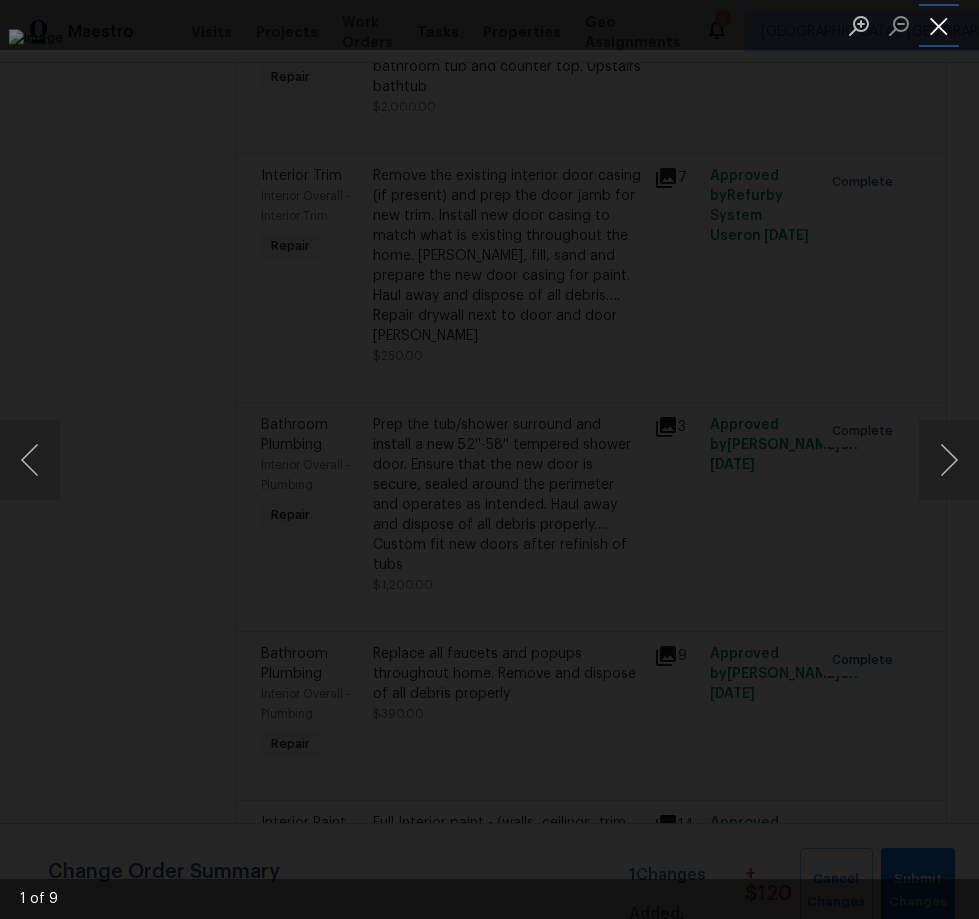 click at bounding box center [939, 25] 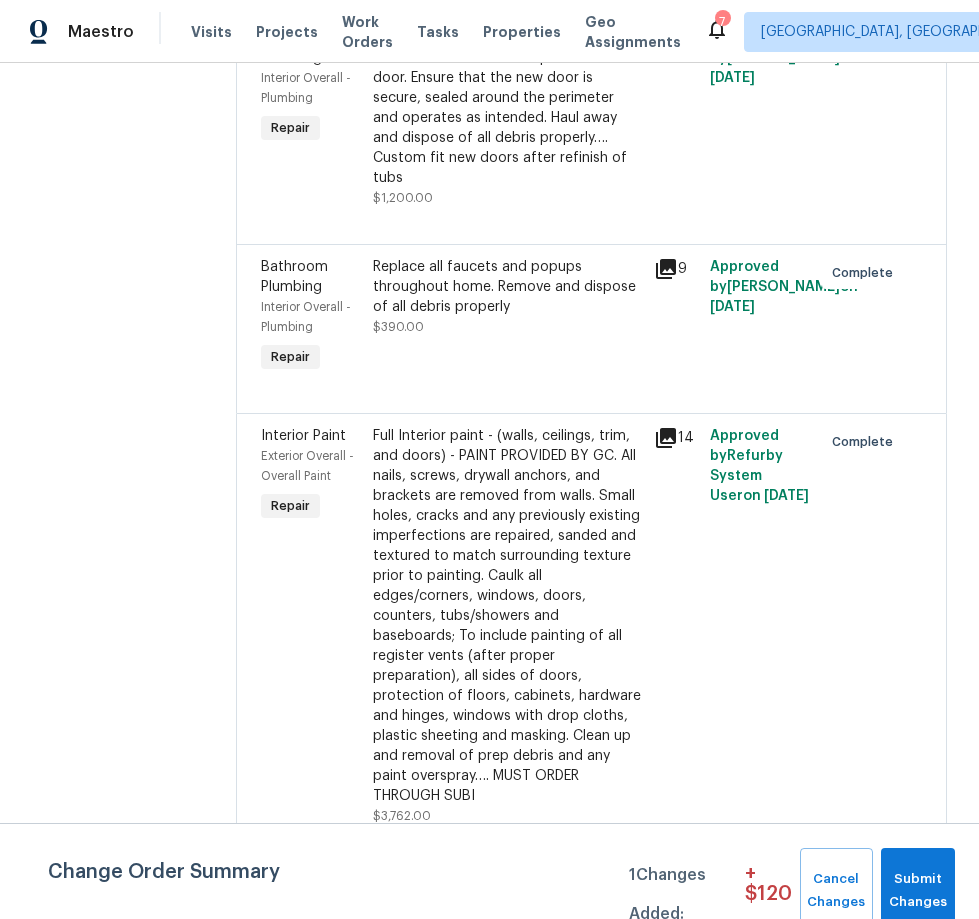 scroll, scrollTop: 1126, scrollLeft: 0, axis: vertical 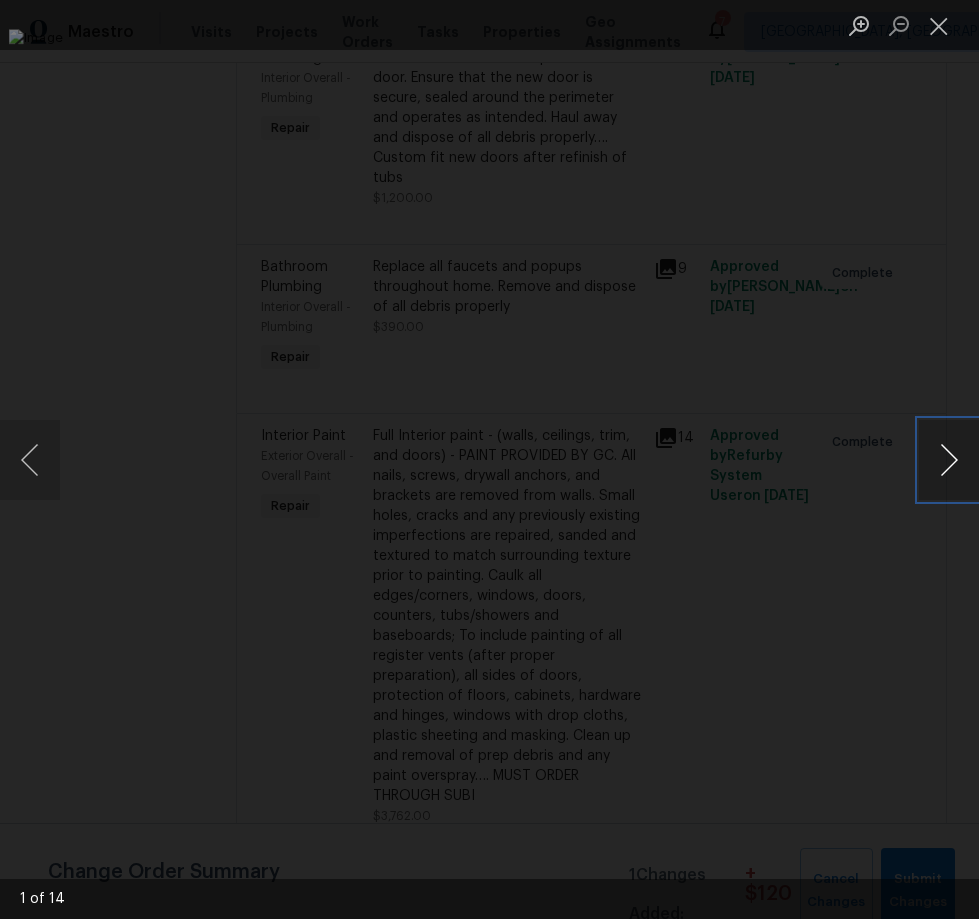 click at bounding box center [949, 460] 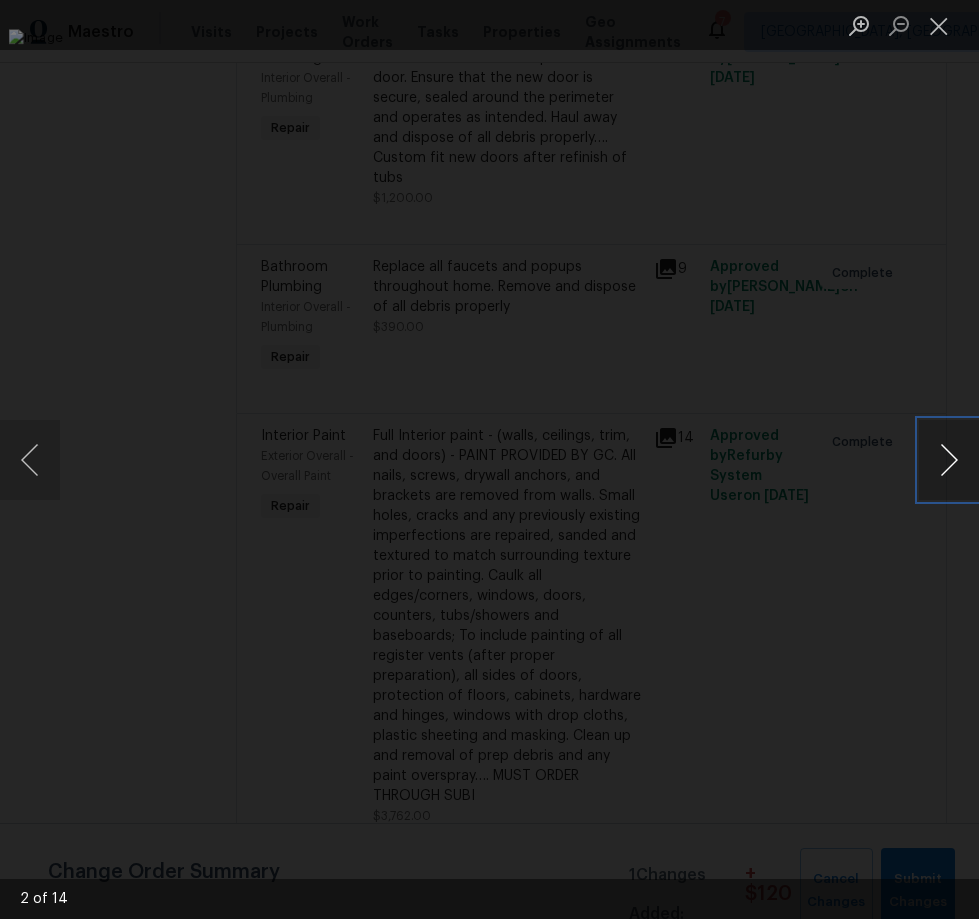 click at bounding box center [949, 460] 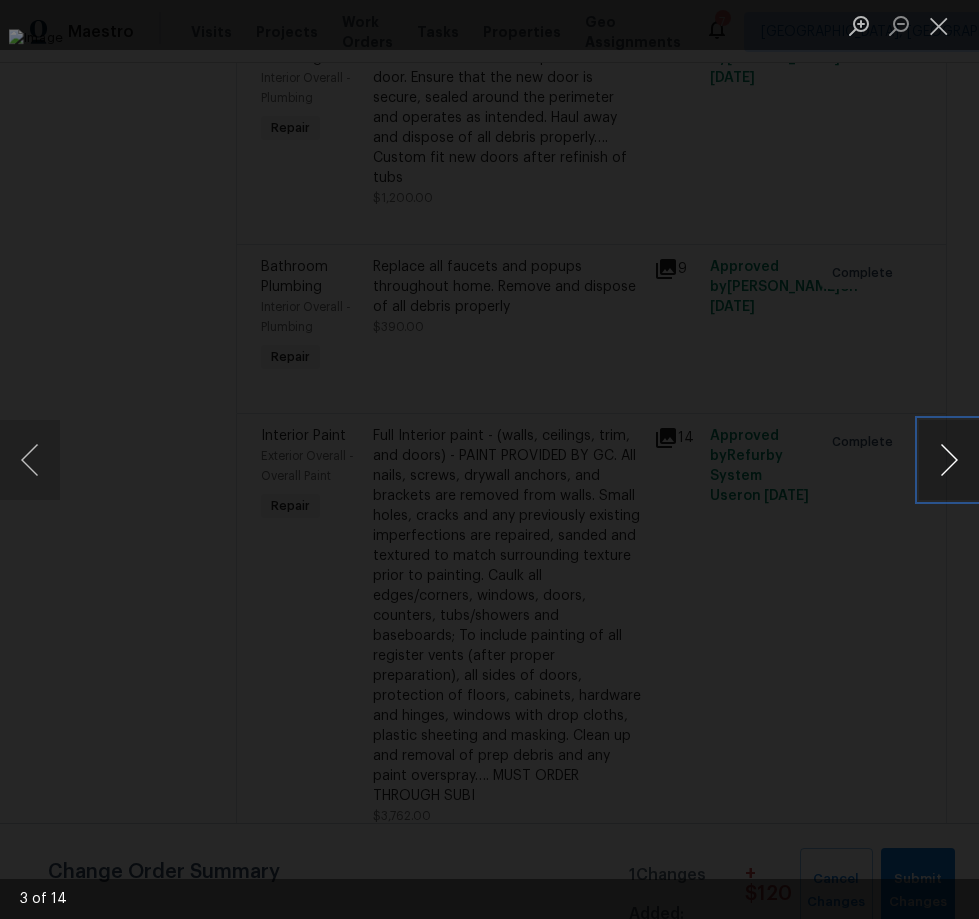 click at bounding box center [949, 460] 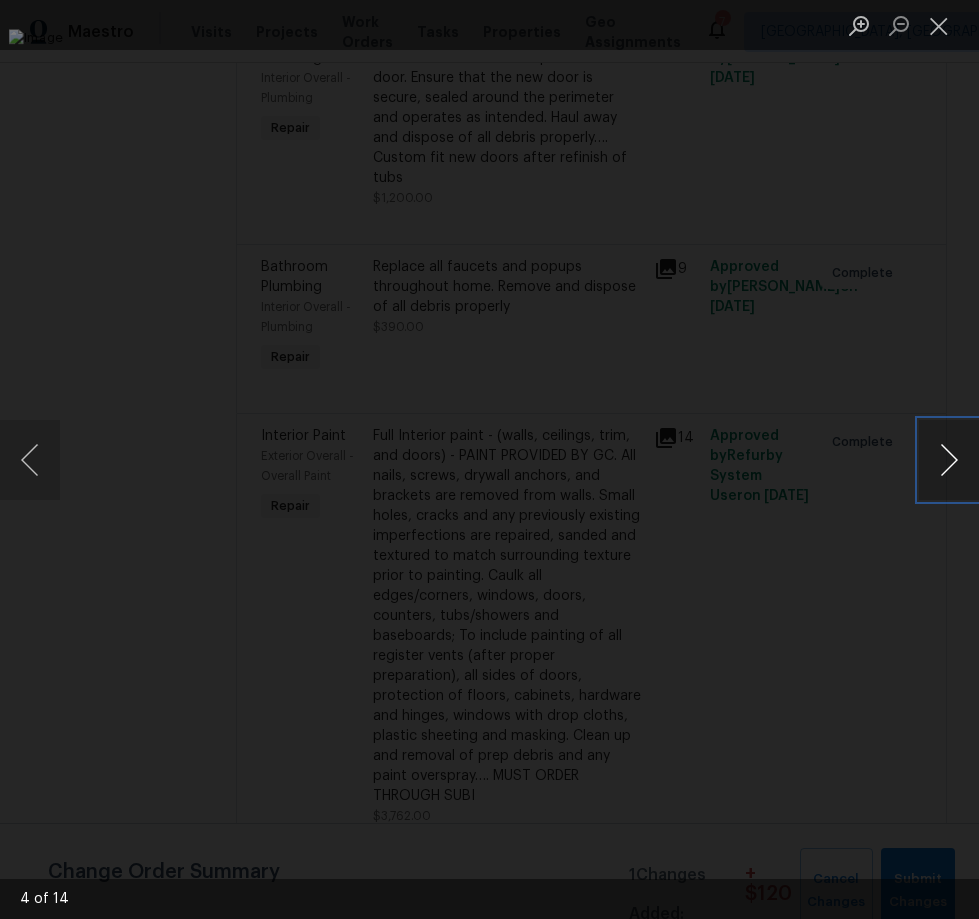 click at bounding box center [949, 460] 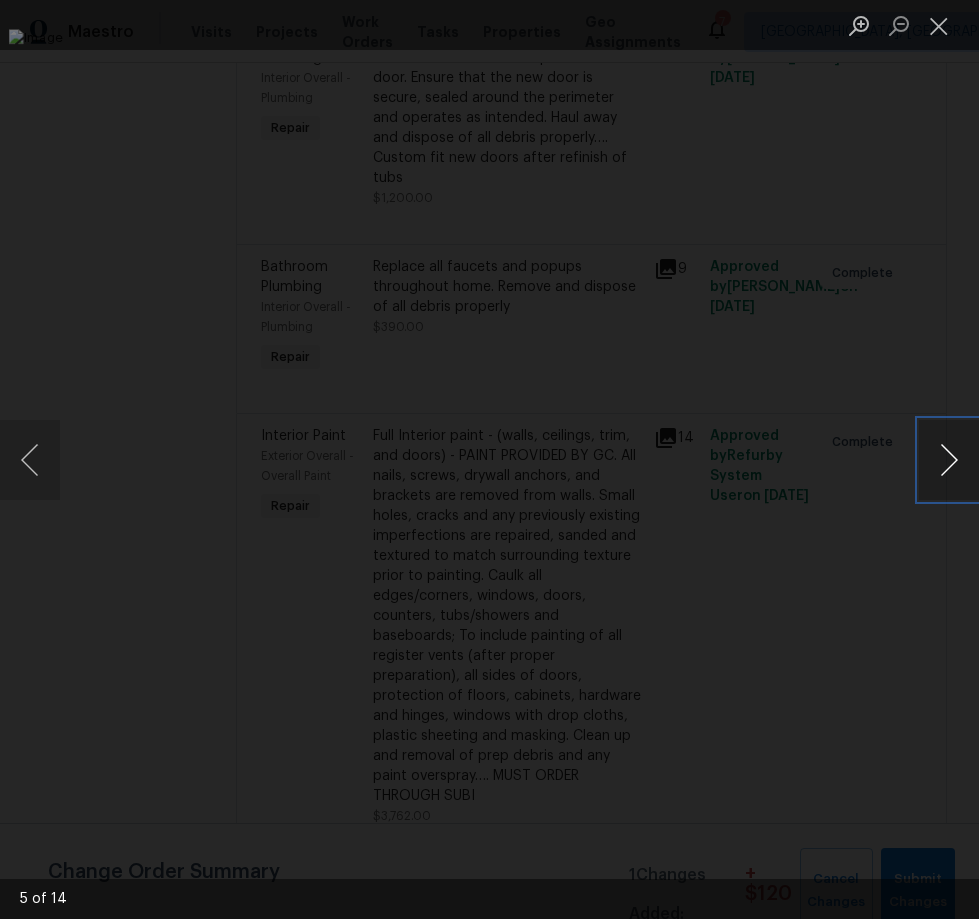 click at bounding box center (949, 460) 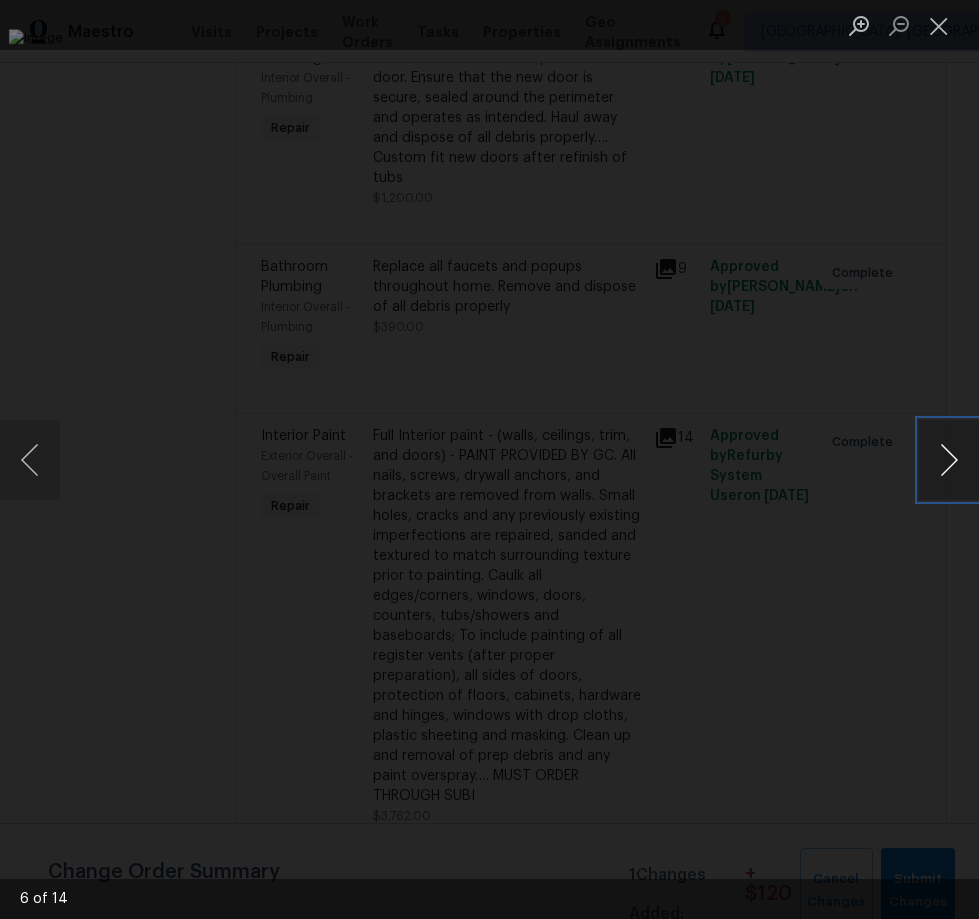 click at bounding box center (949, 460) 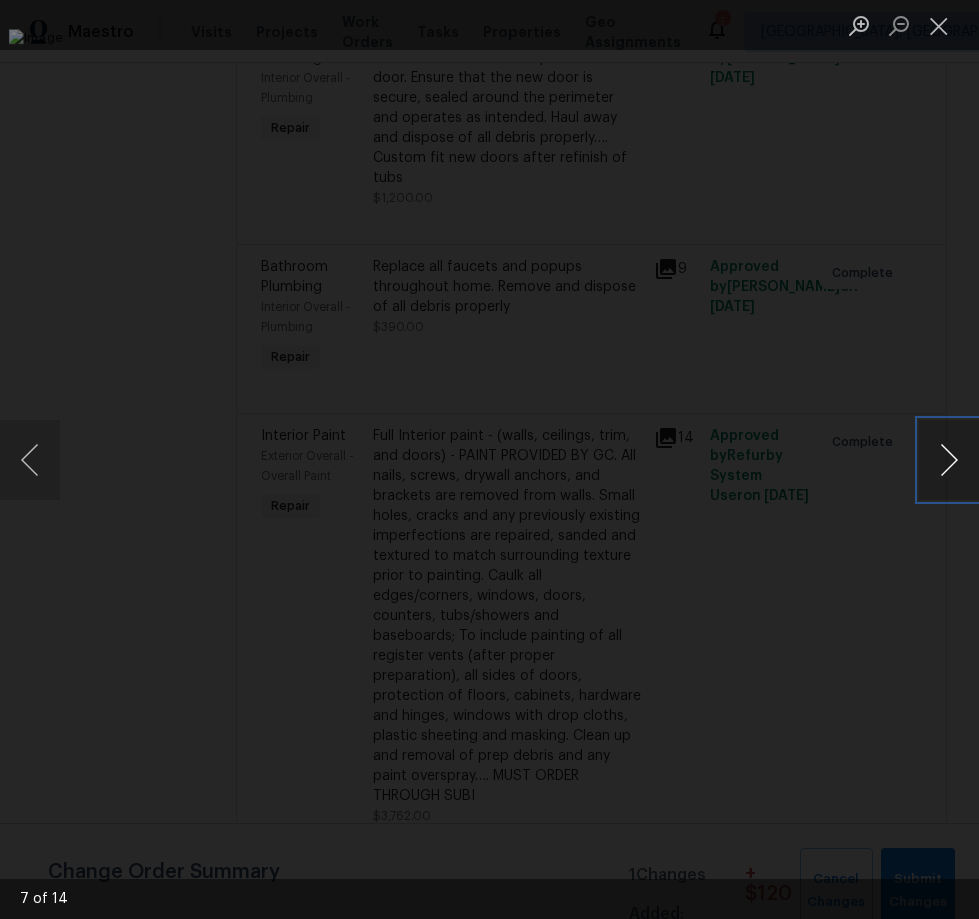 click at bounding box center (949, 460) 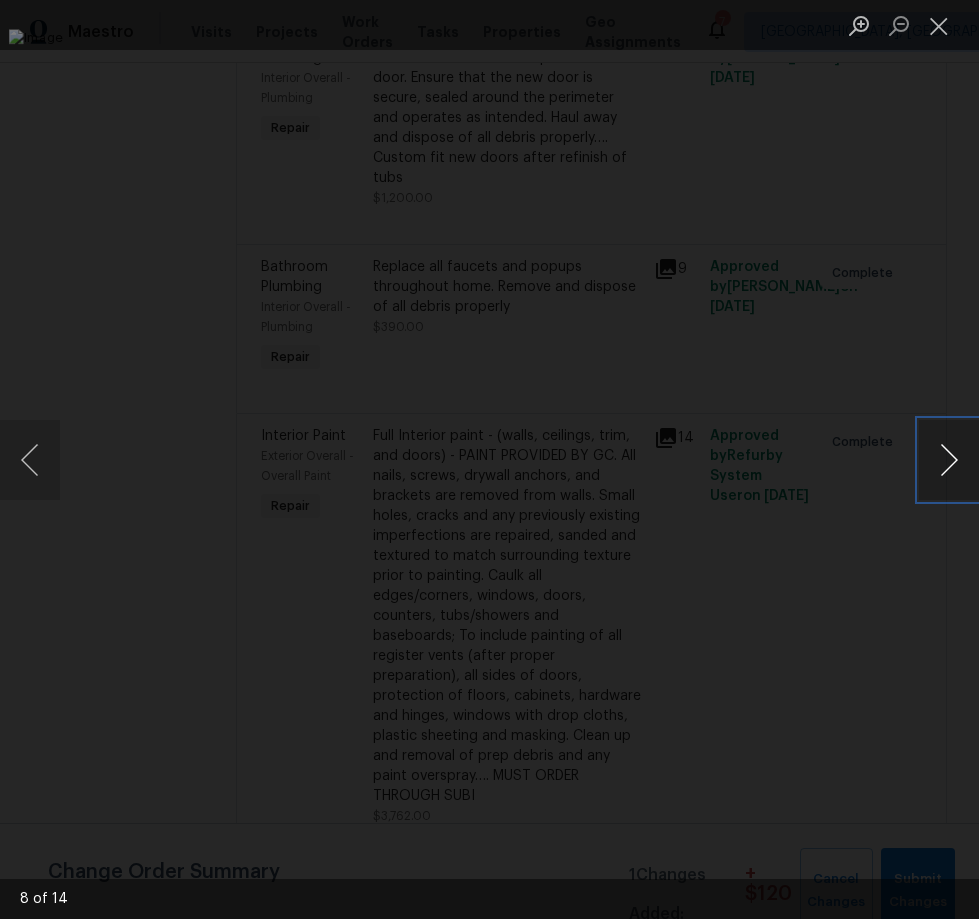 click at bounding box center [949, 460] 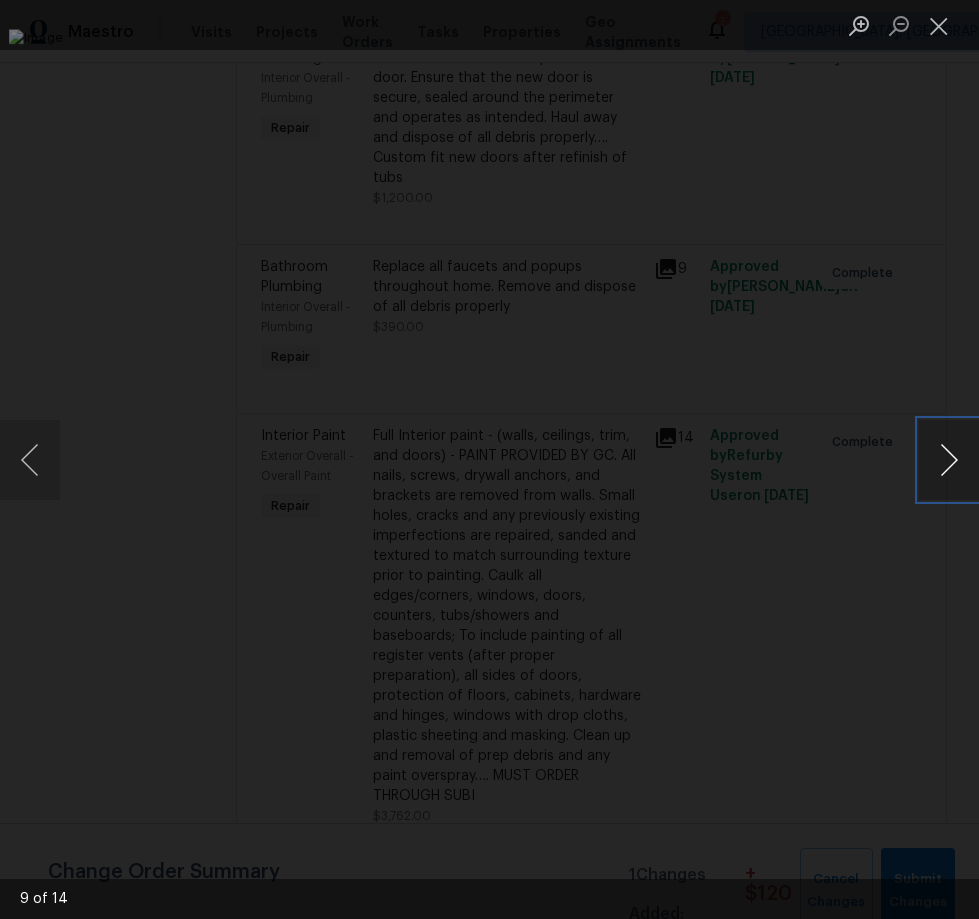 click at bounding box center (949, 460) 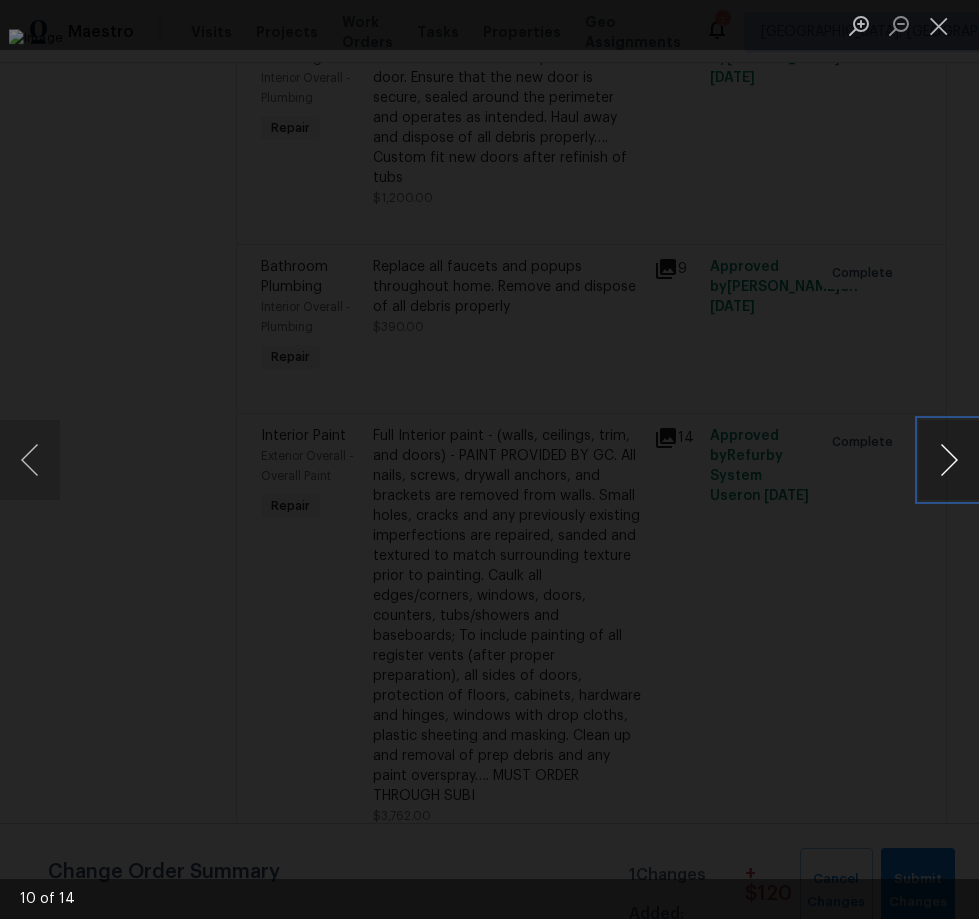 click at bounding box center [949, 460] 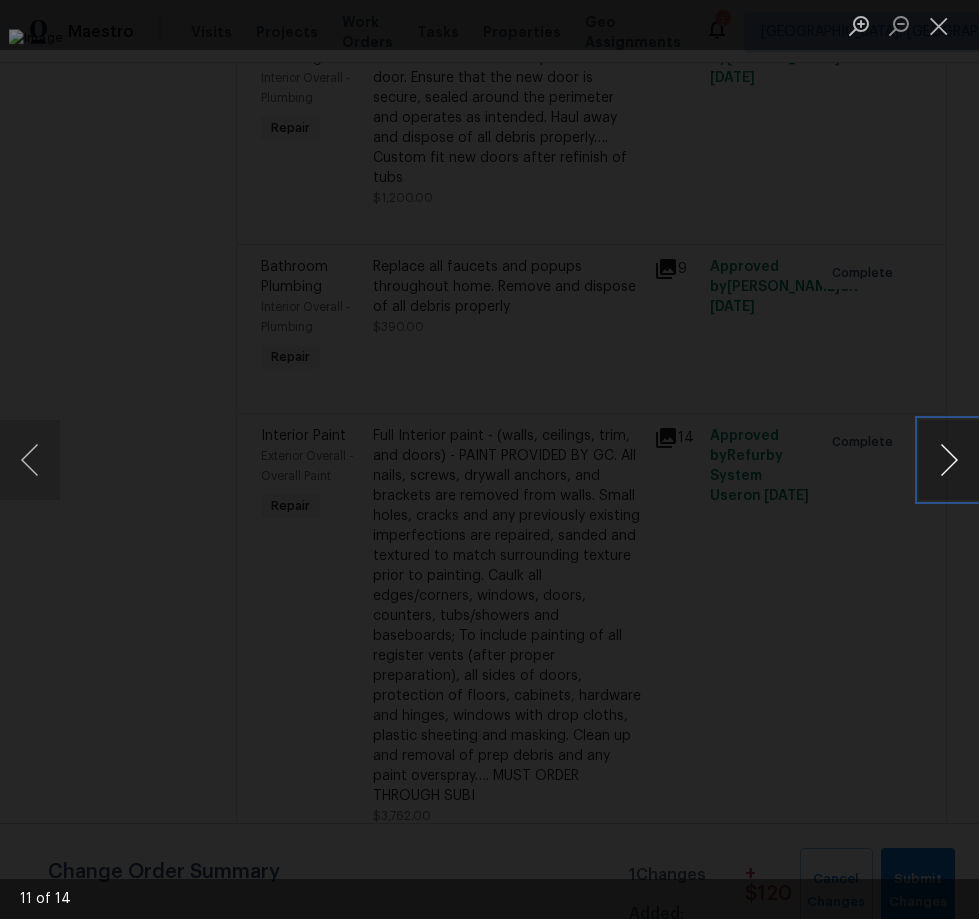 click at bounding box center (949, 460) 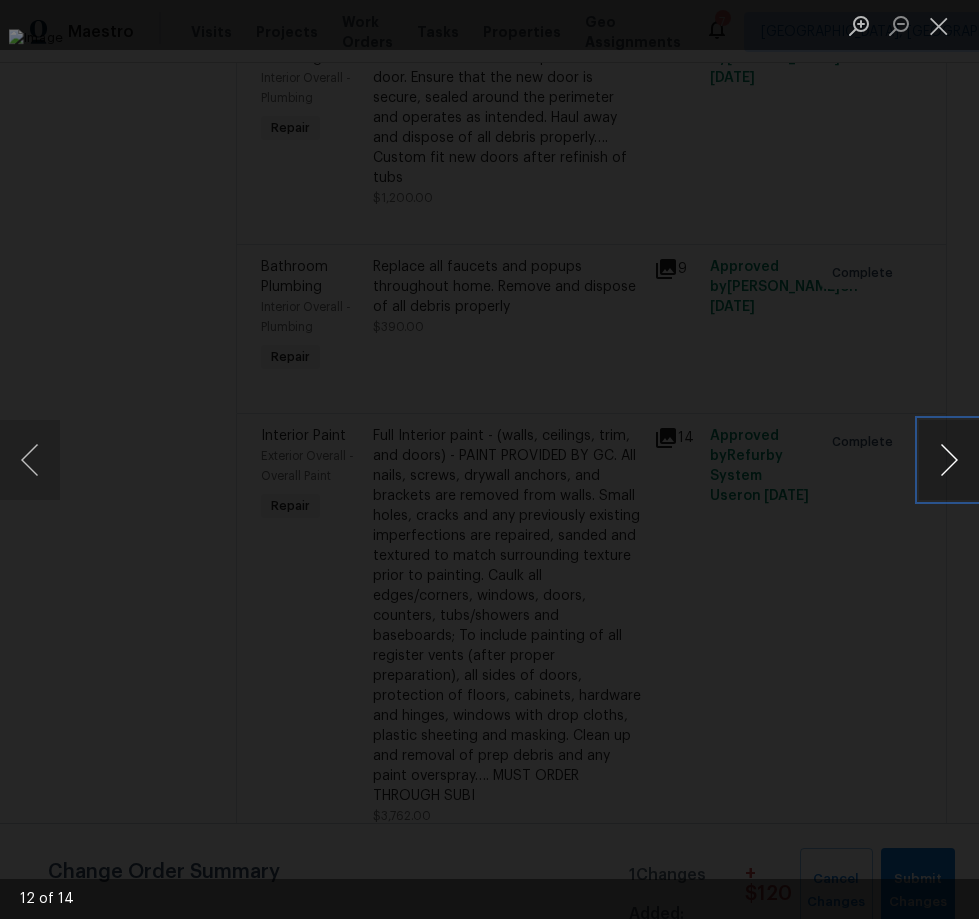 click at bounding box center [949, 460] 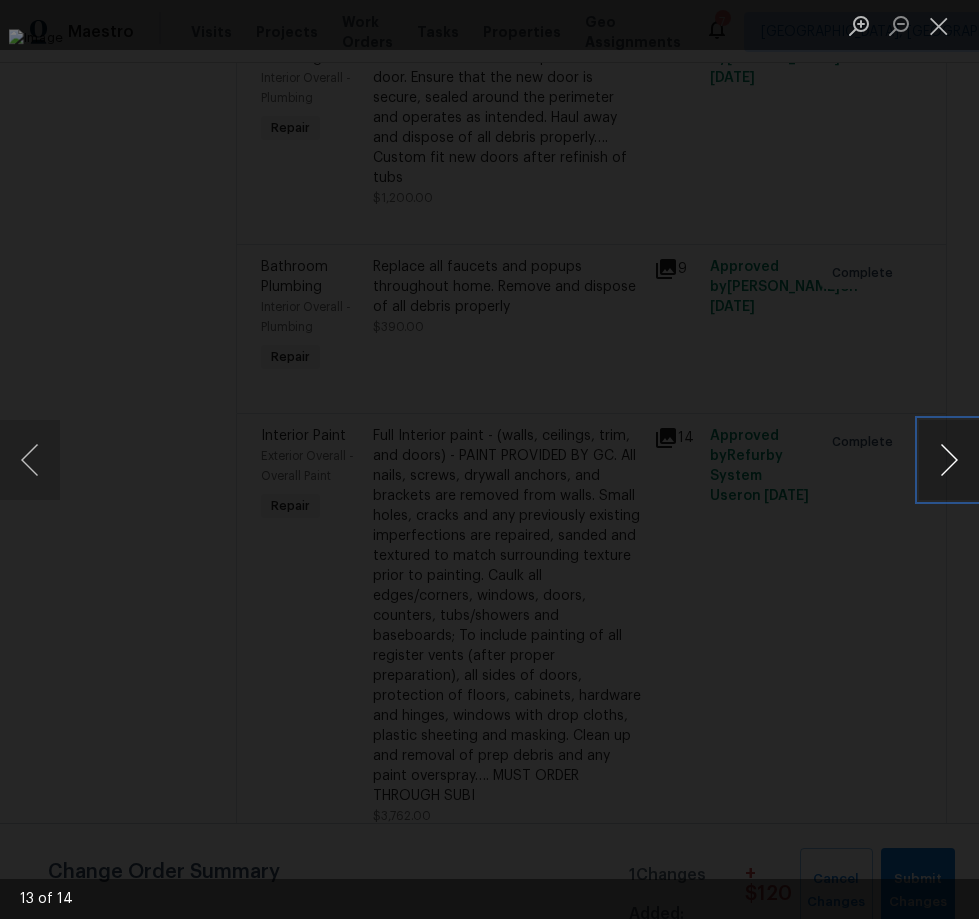 click at bounding box center [949, 460] 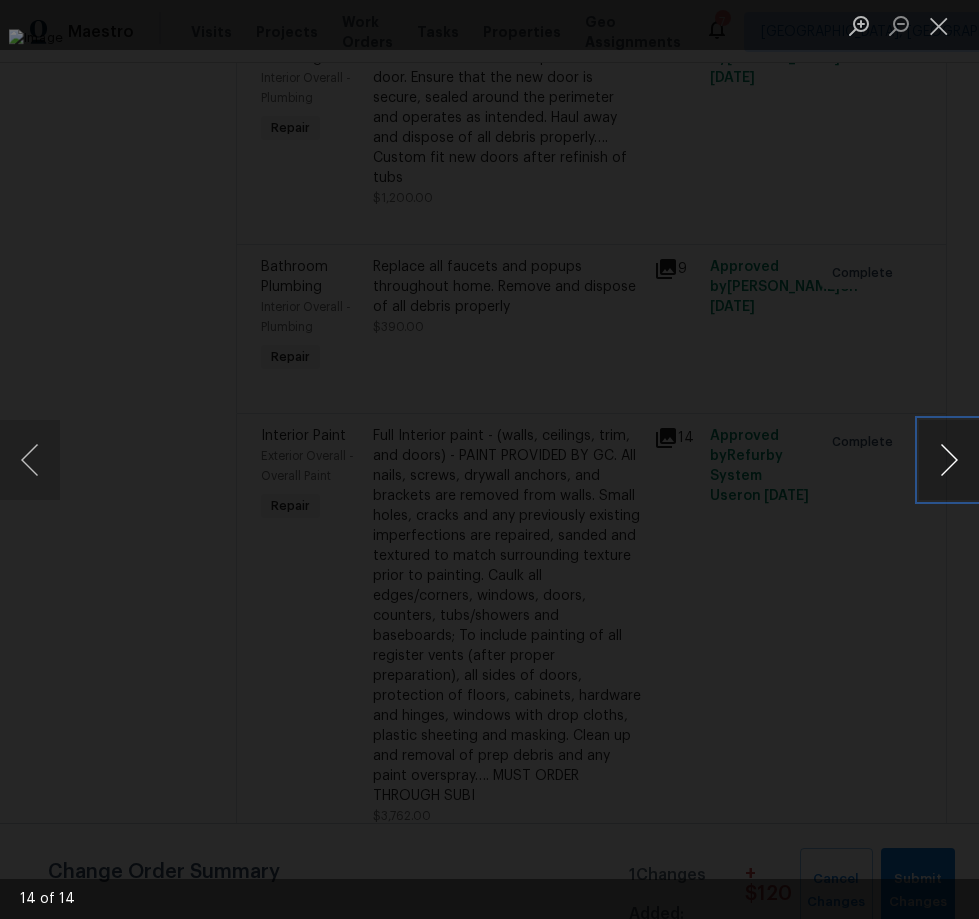 click at bounding box center [949, 460] 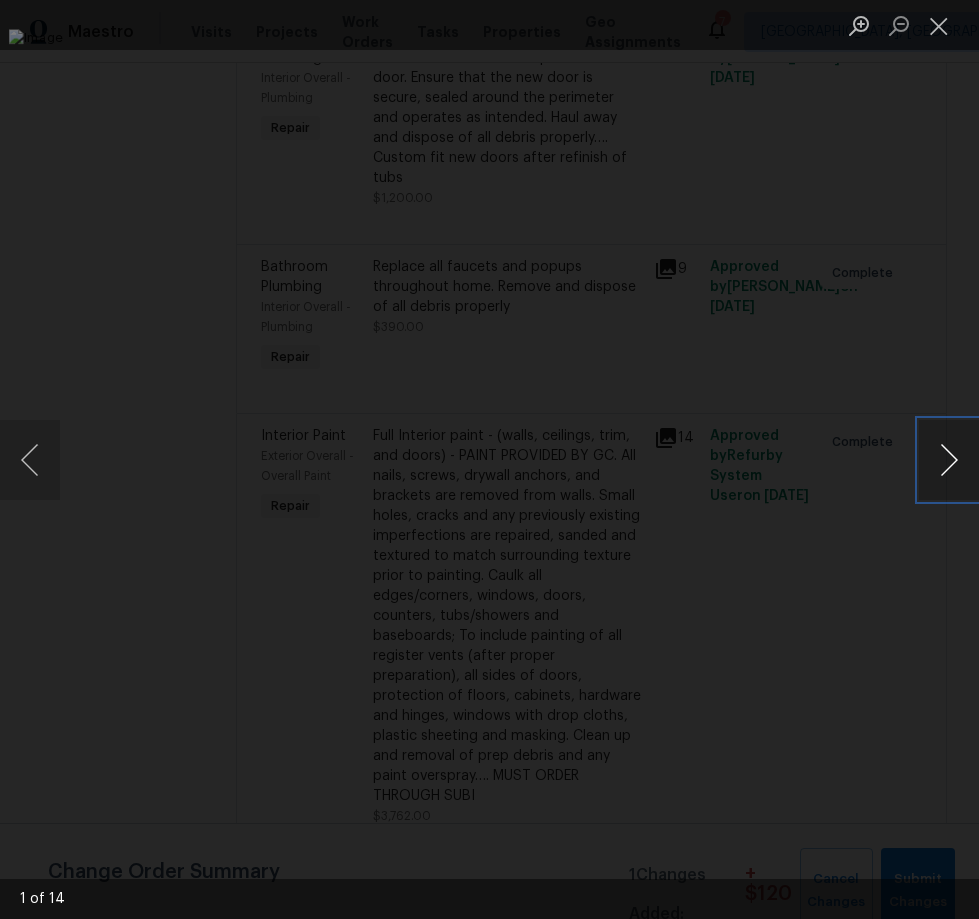 click at bounding box center [949, 460] 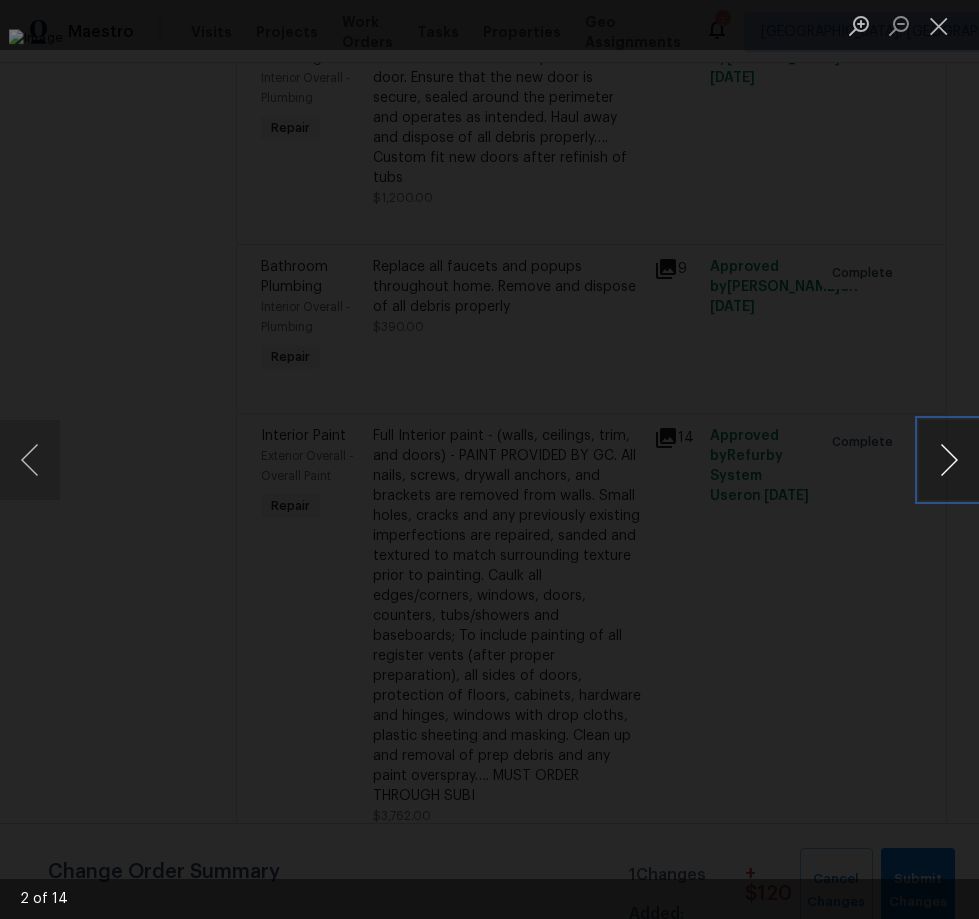 click at bounding box center [949, 460] 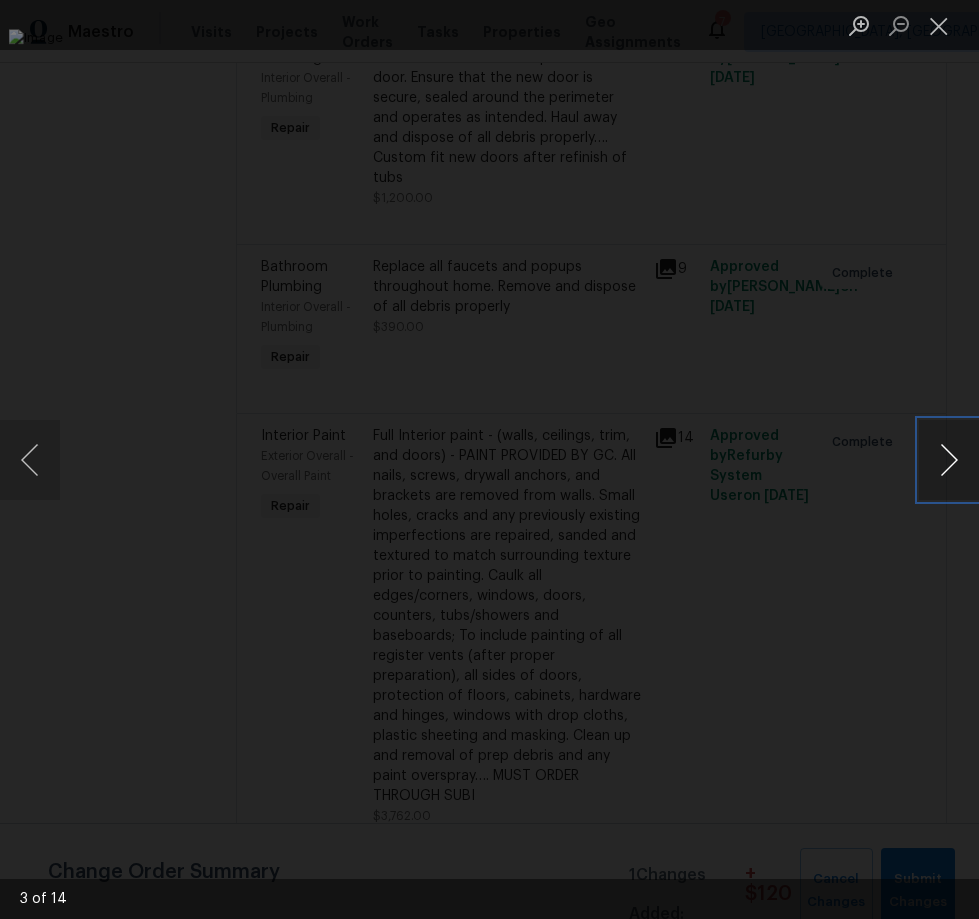 click at bounding box center [949, 460] 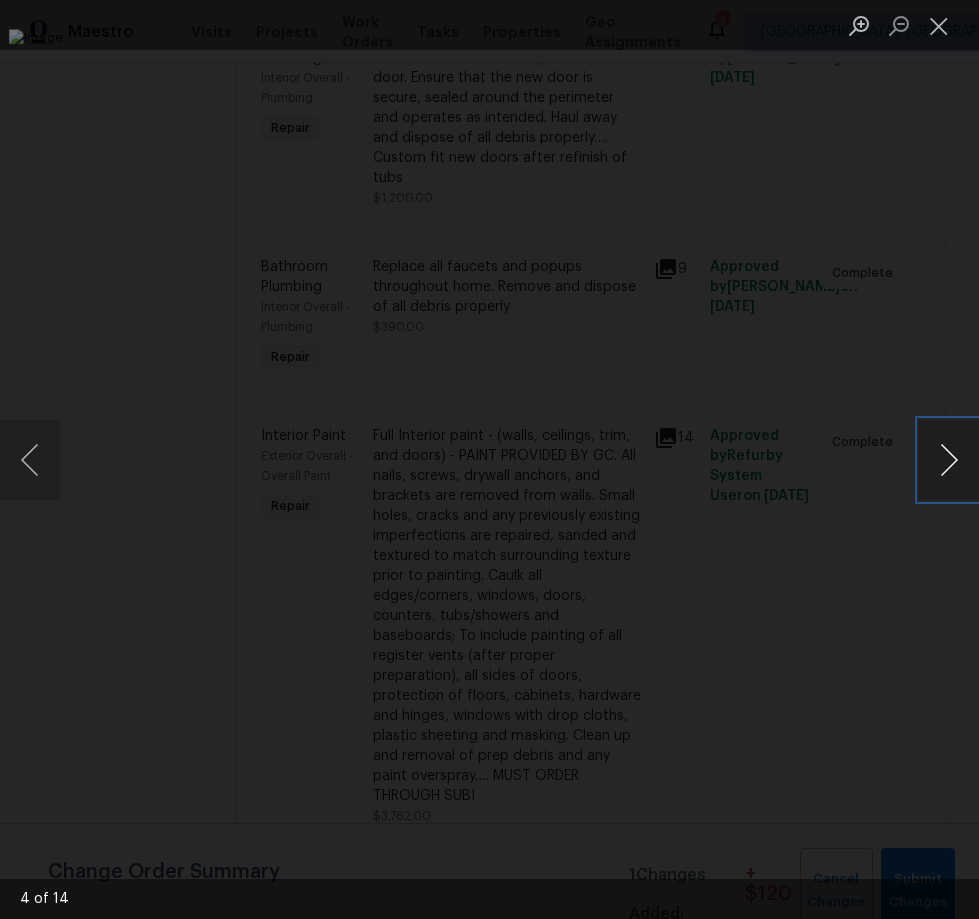click at bounding box center (949, 460) 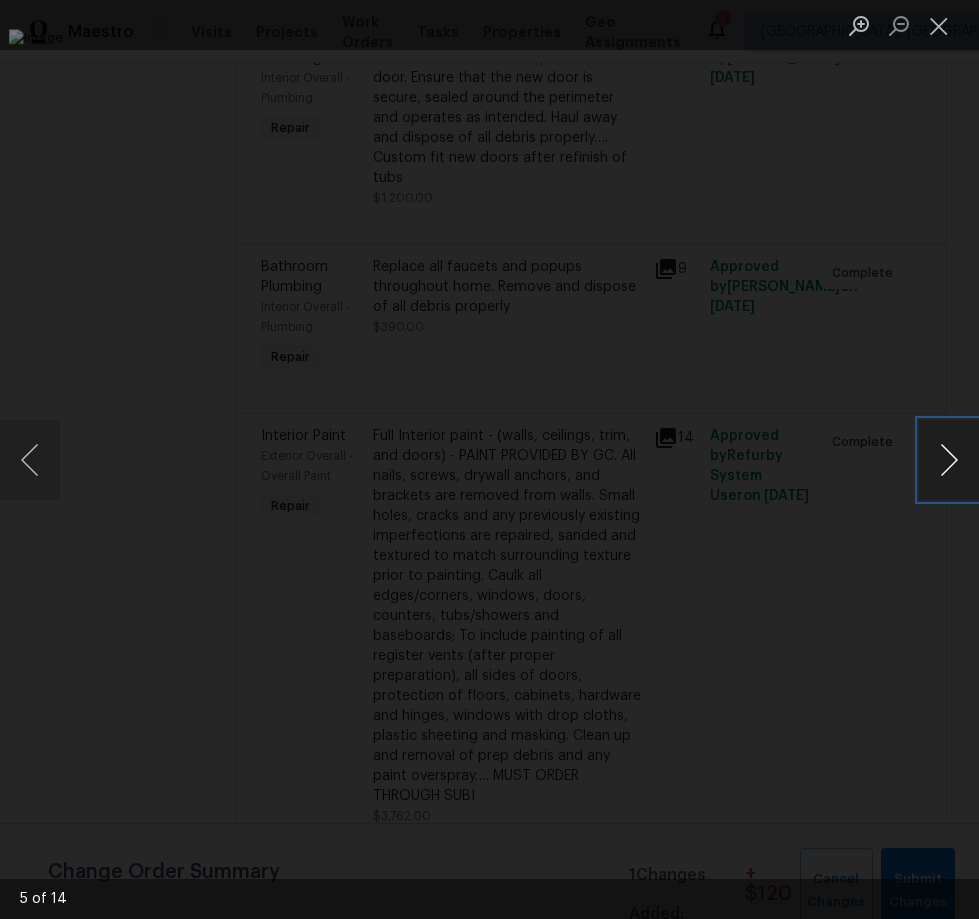click at bounding box center (949, 460) 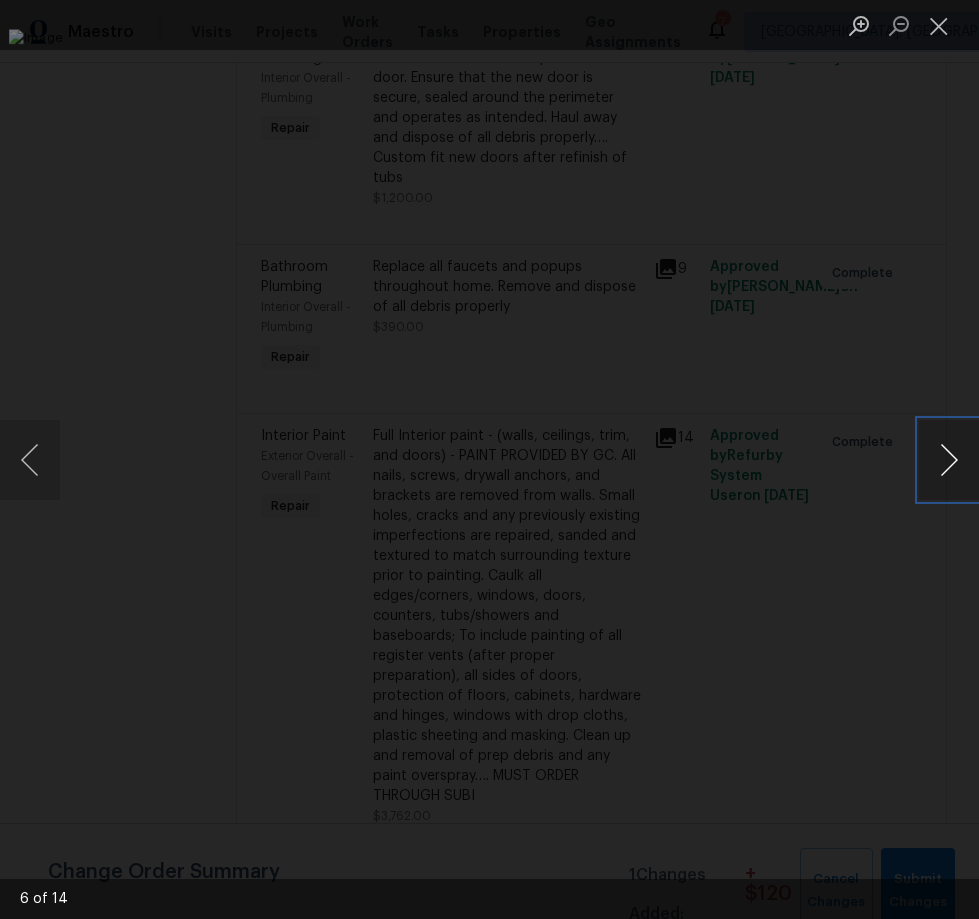 click at bounding box center [949, 460] 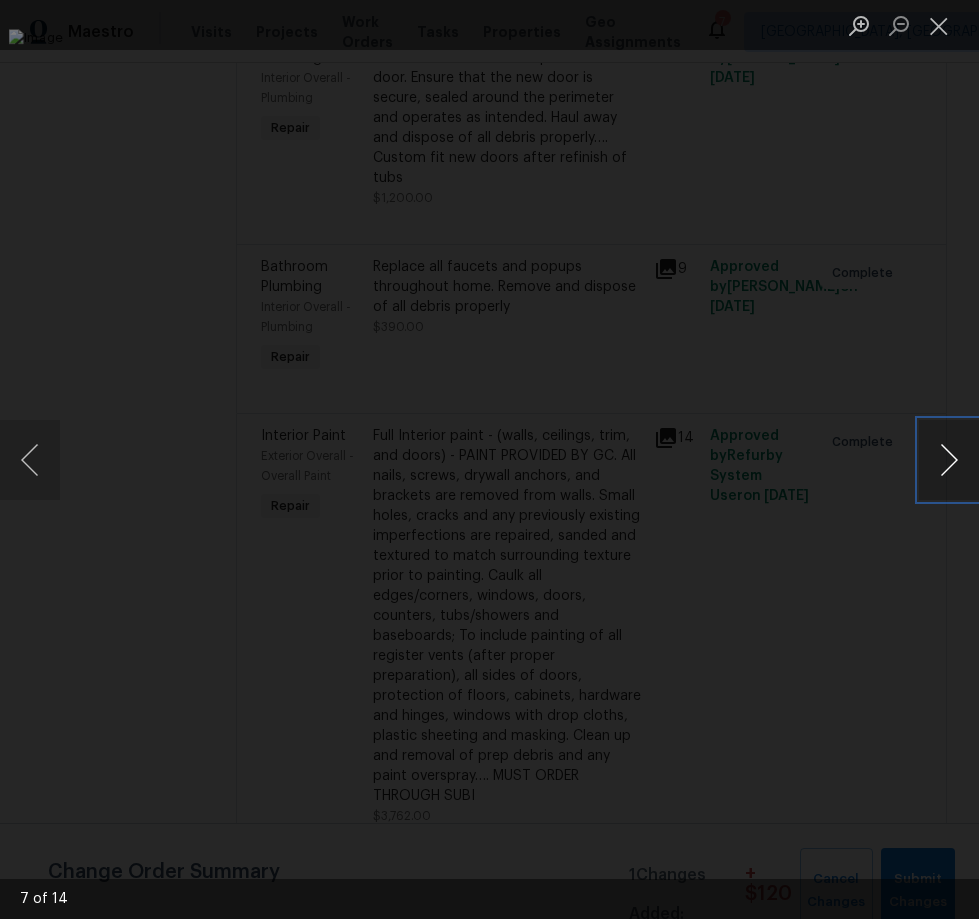 click at bounding box center [949, 460] 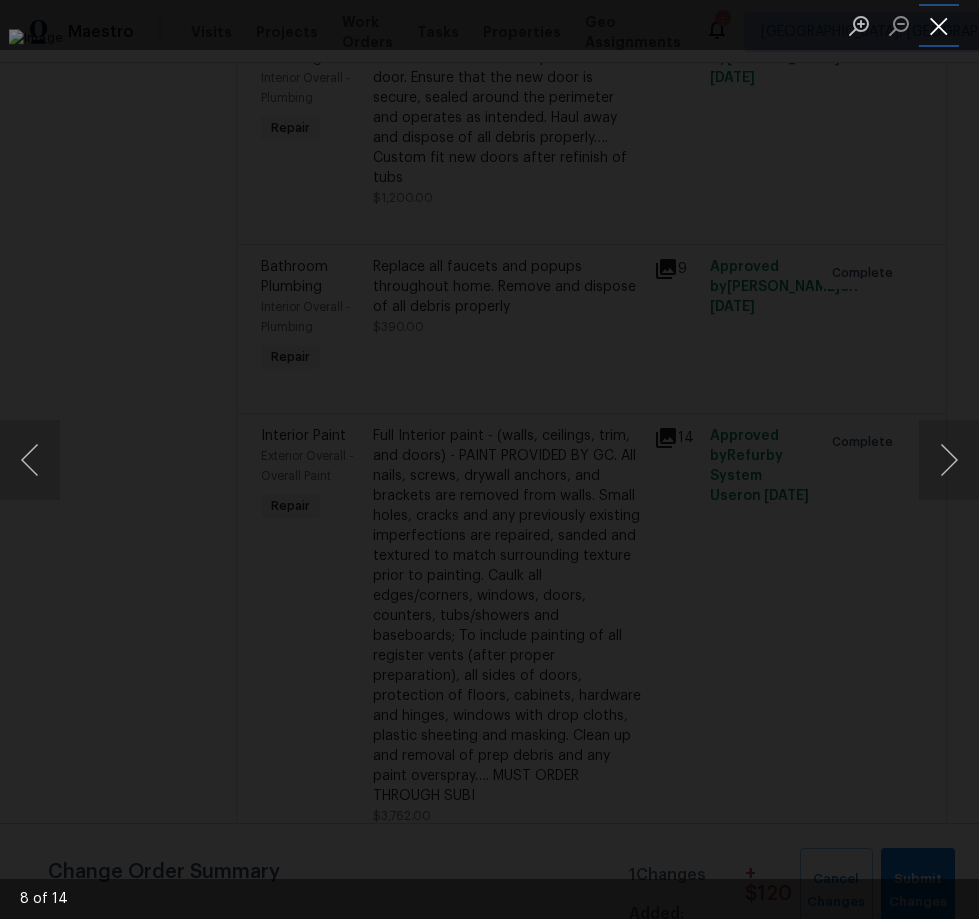 click at bounding box center [939, 25] 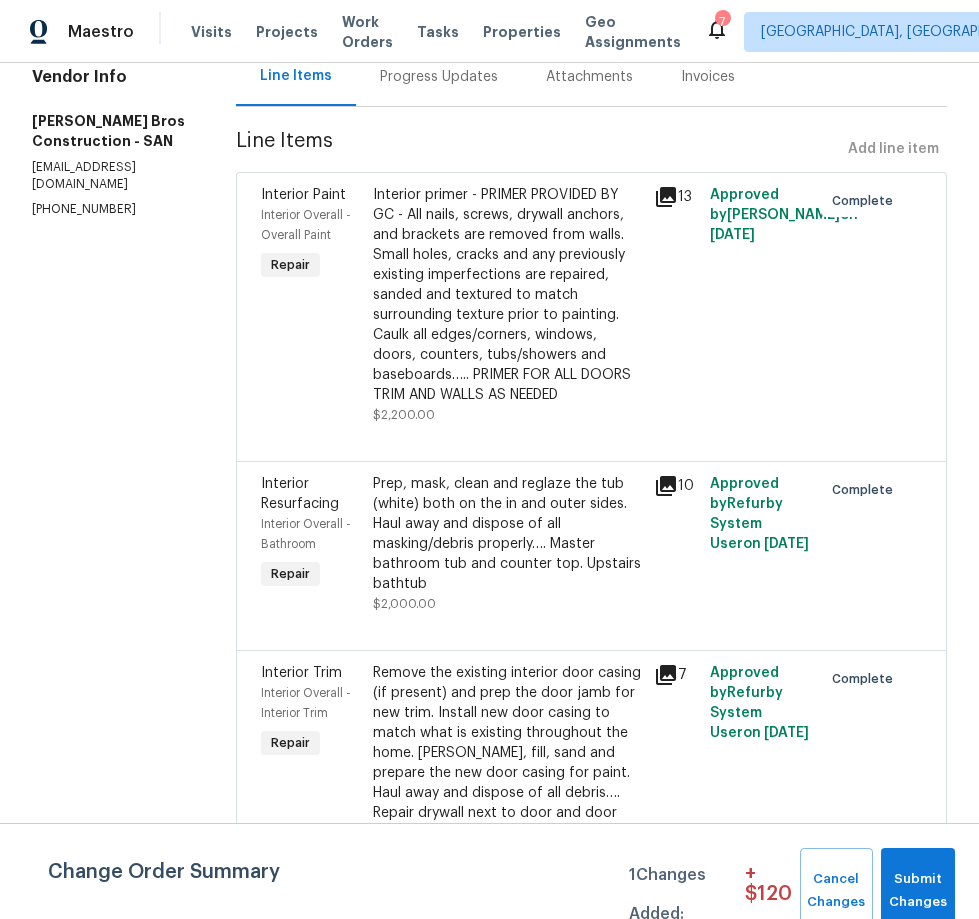scroll, scrollTop: 0, scrollLeft: 0, axis: both 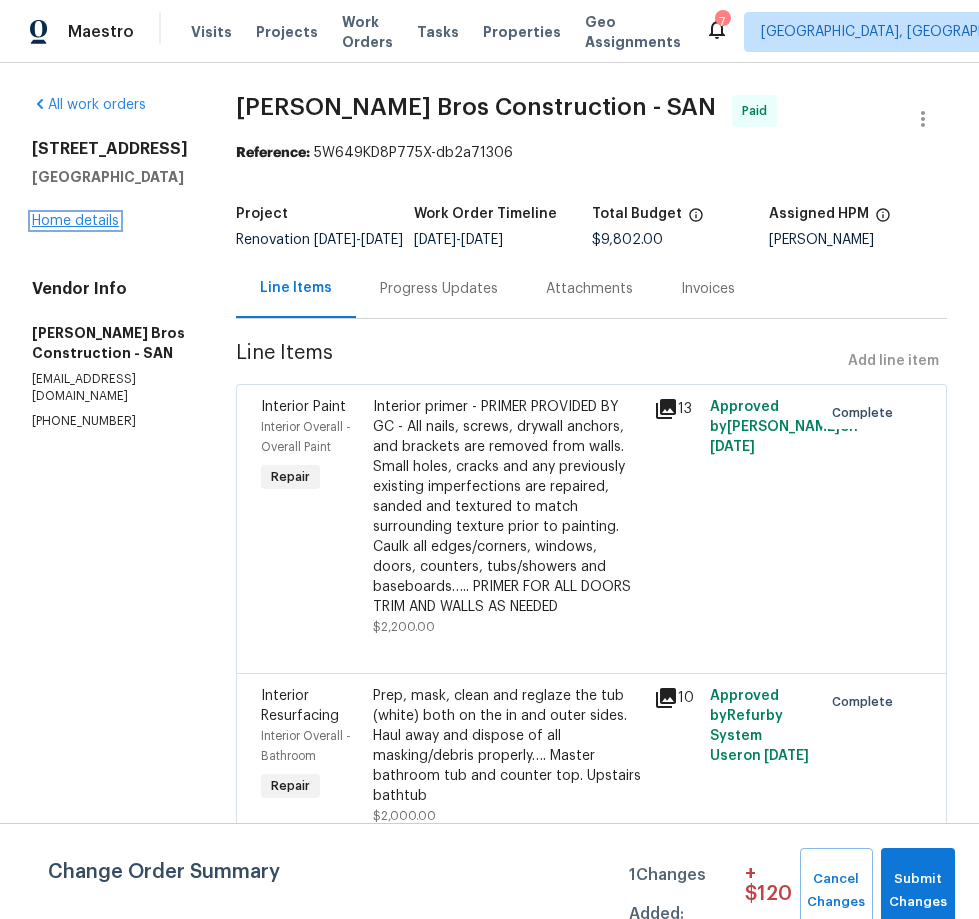 click on "Home details" at bounding box center [75, 221] 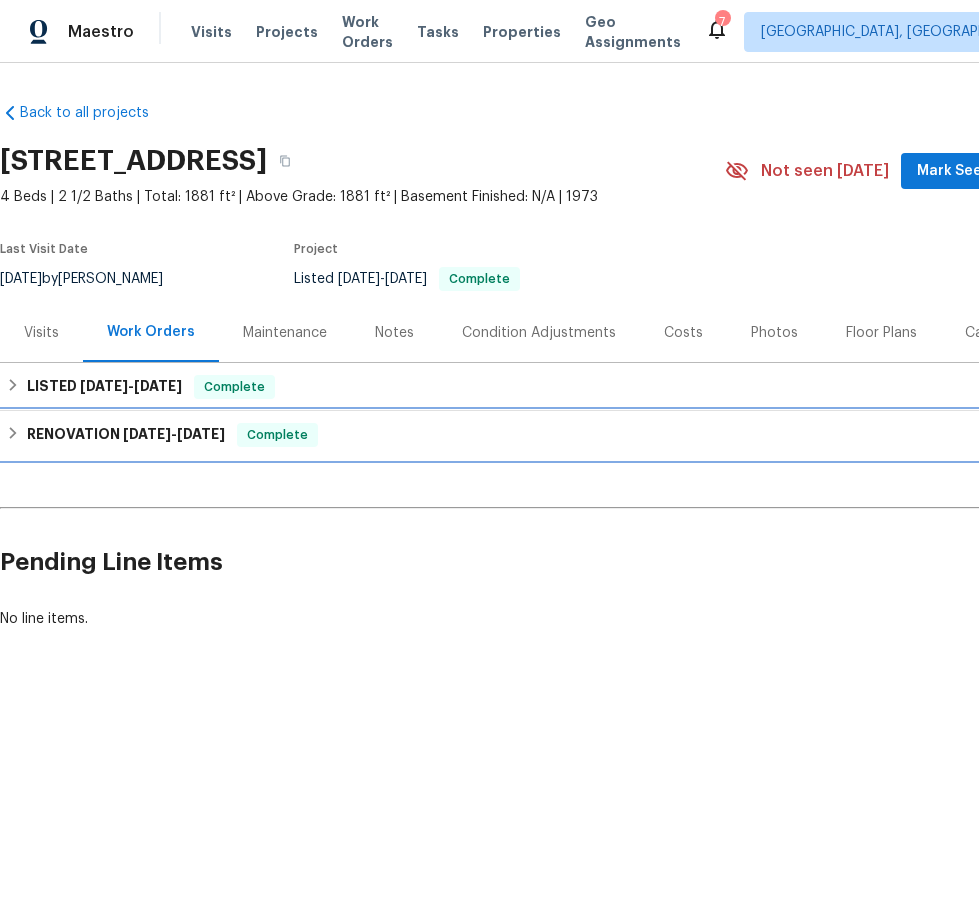 click on "RENOVATION   5/30/25  -  6/11/25" at bounding box center [126, 435] 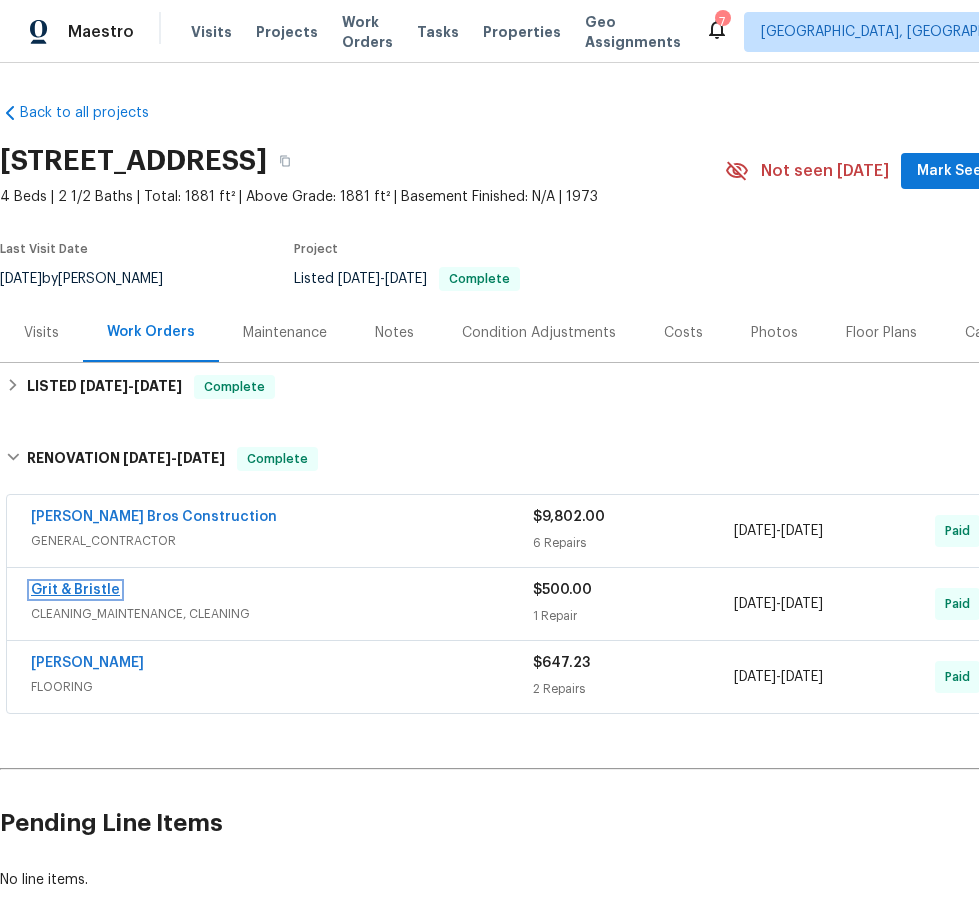 click on "Grit & Bristle" at bounding box center (75, 590) 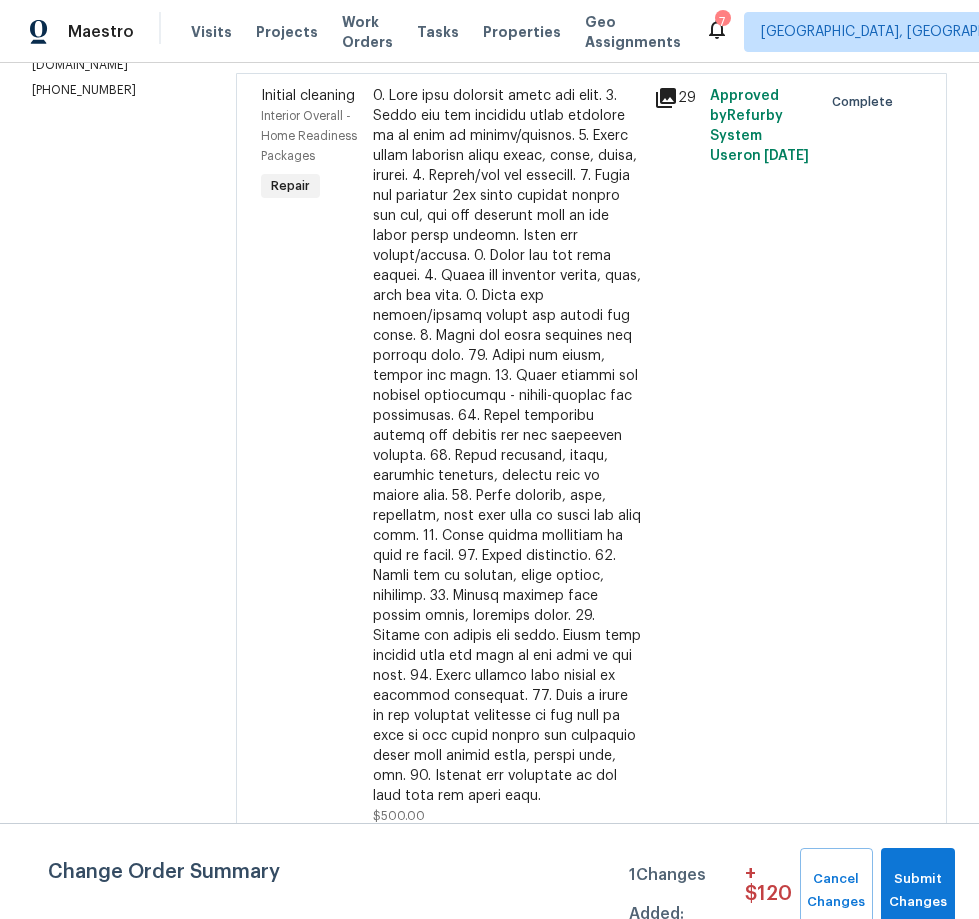 scroll, scrollTop: 0, scrollLeft: 0, axis: both 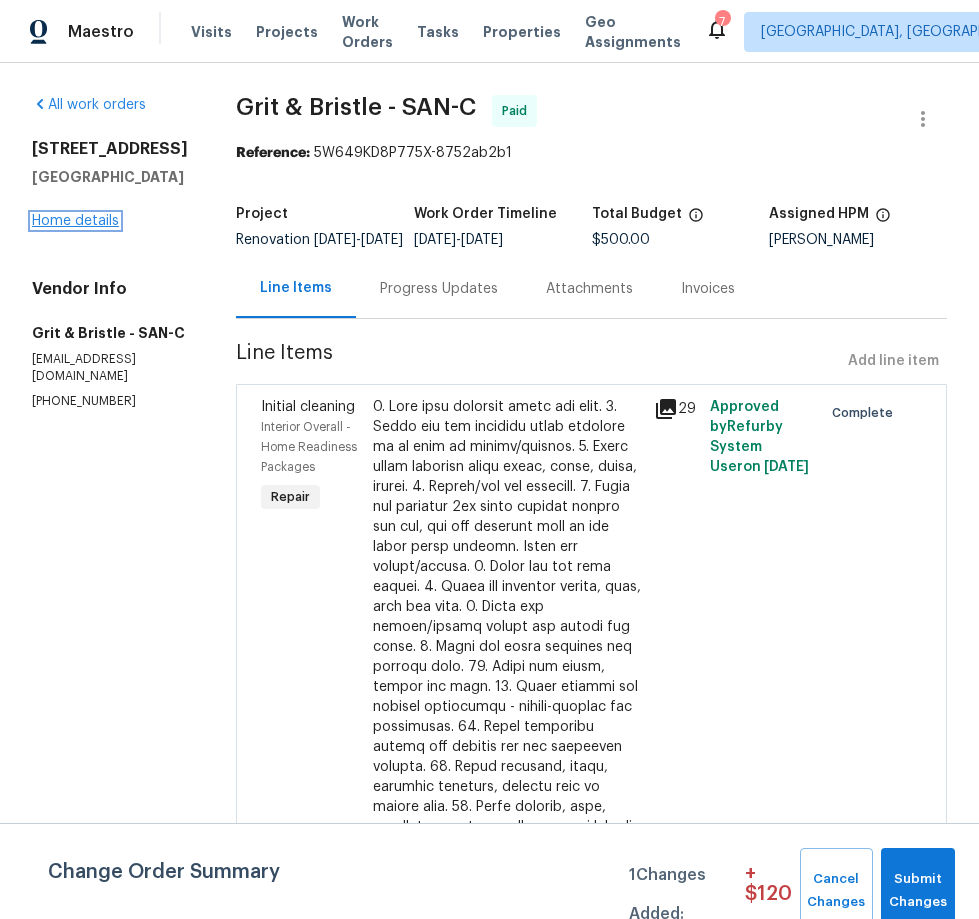 click on "Home details" at bounding box center [75, 221] 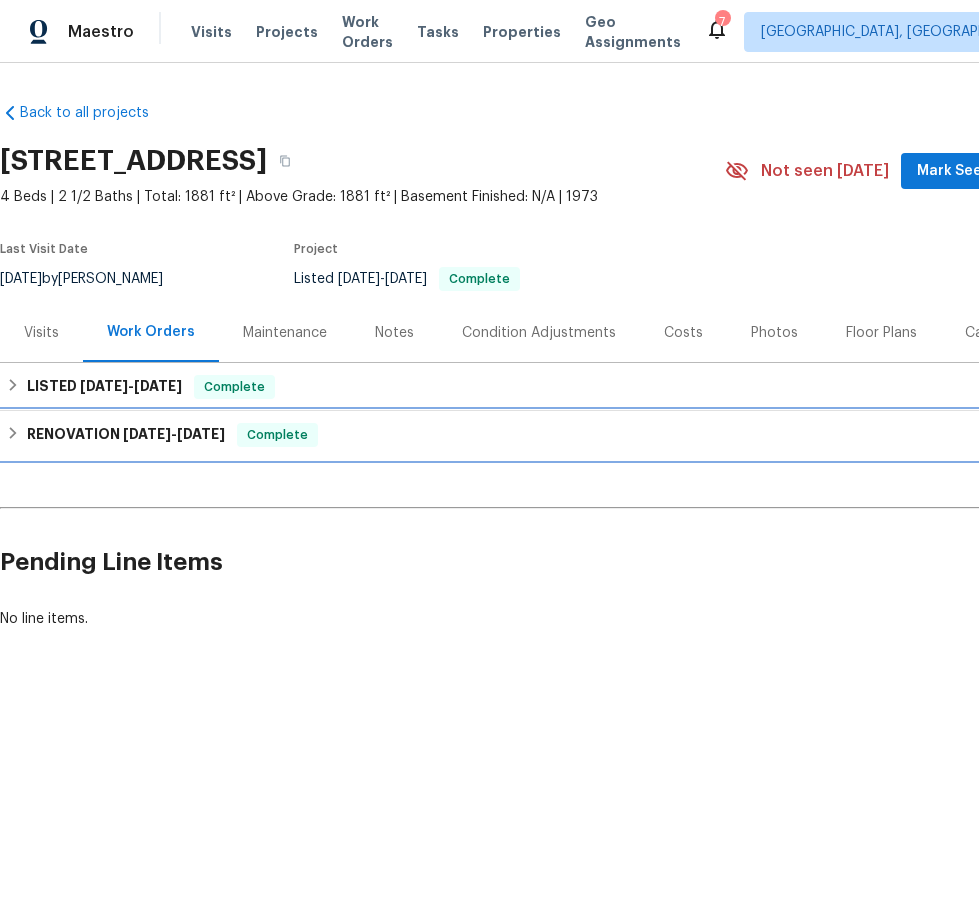 click on "RENOVATION   5/30/25  -  6/11/25" at bounding box center [126, 435] 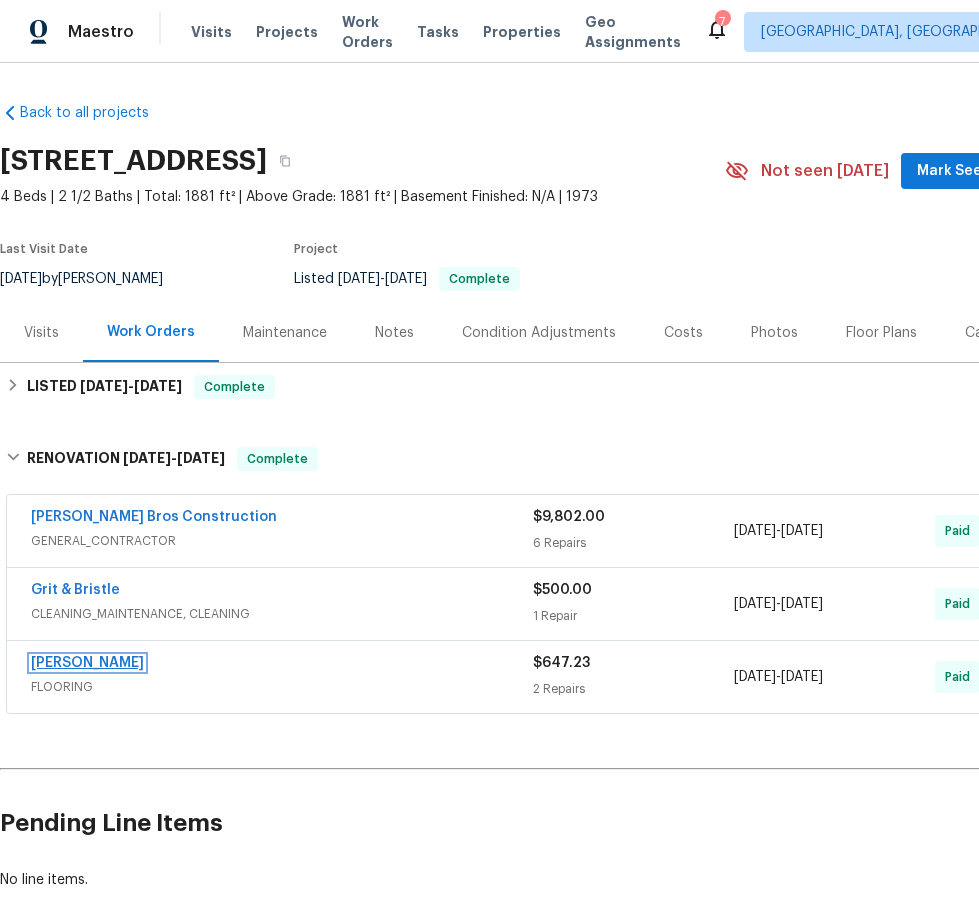 click on "Sherwin Williams" at bounding box center [87, 663] 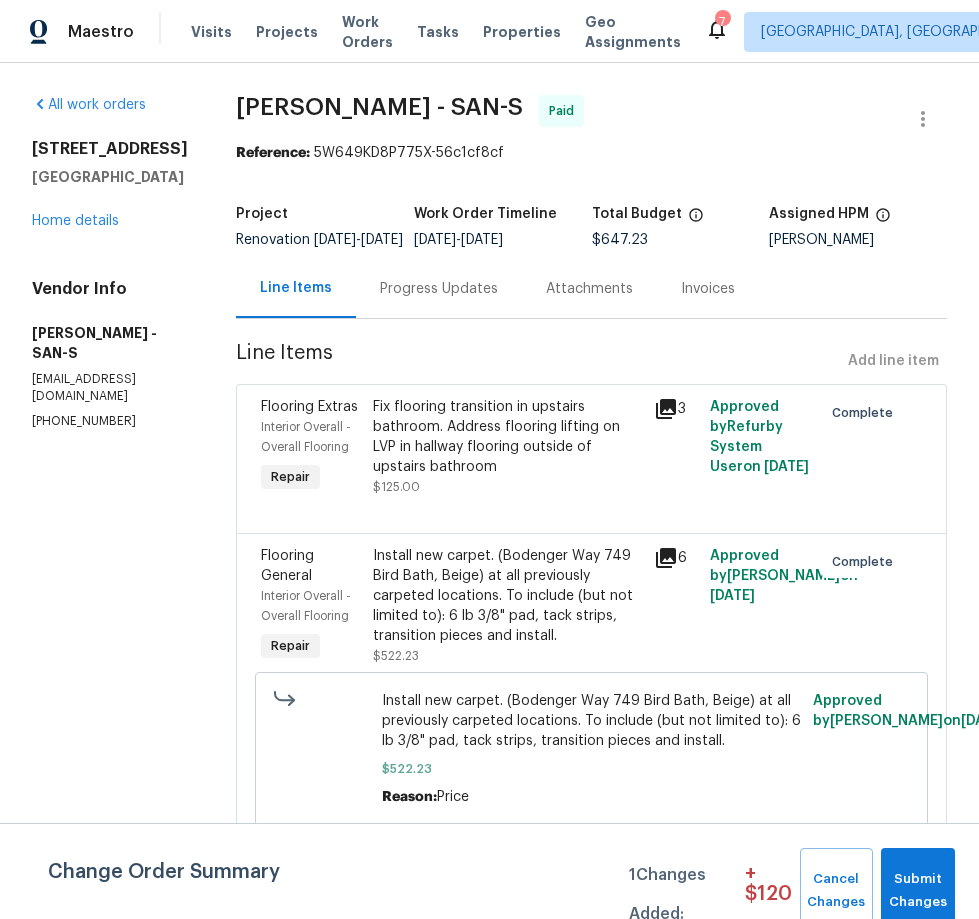 scroll, scrollTop: 13, scrollLeft: 0, axis: vertical 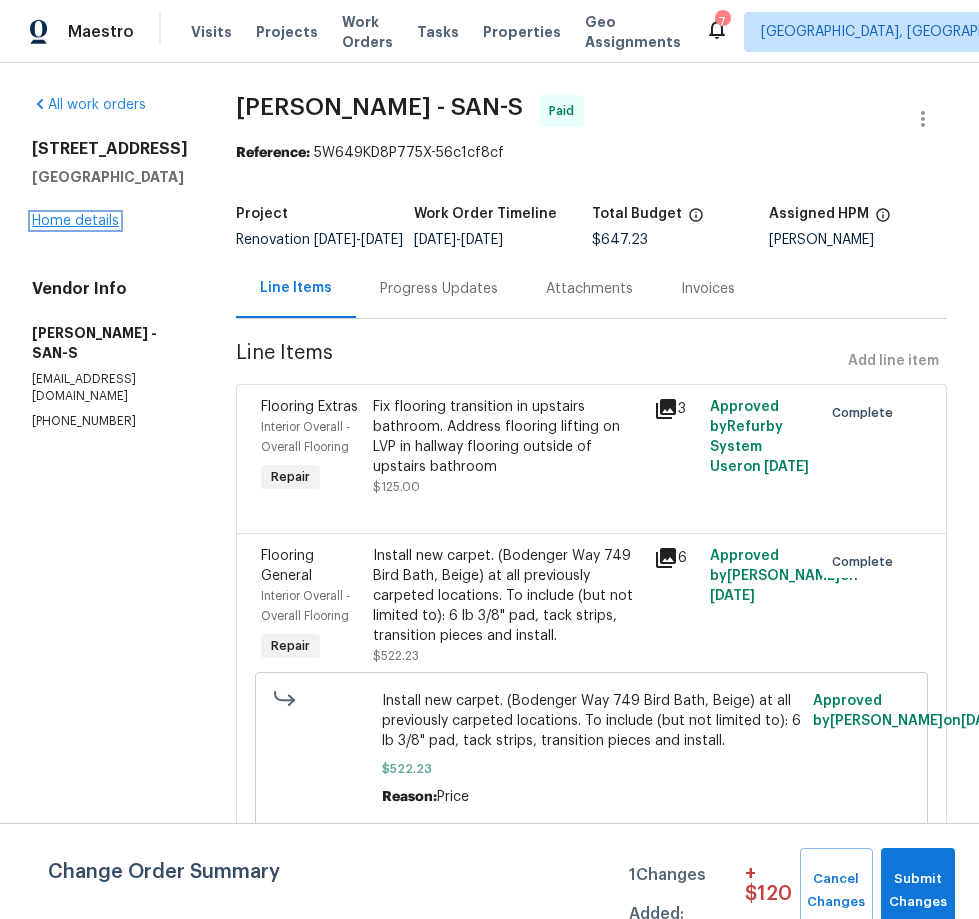 click on "Home details" at bounding box center [75, 221] 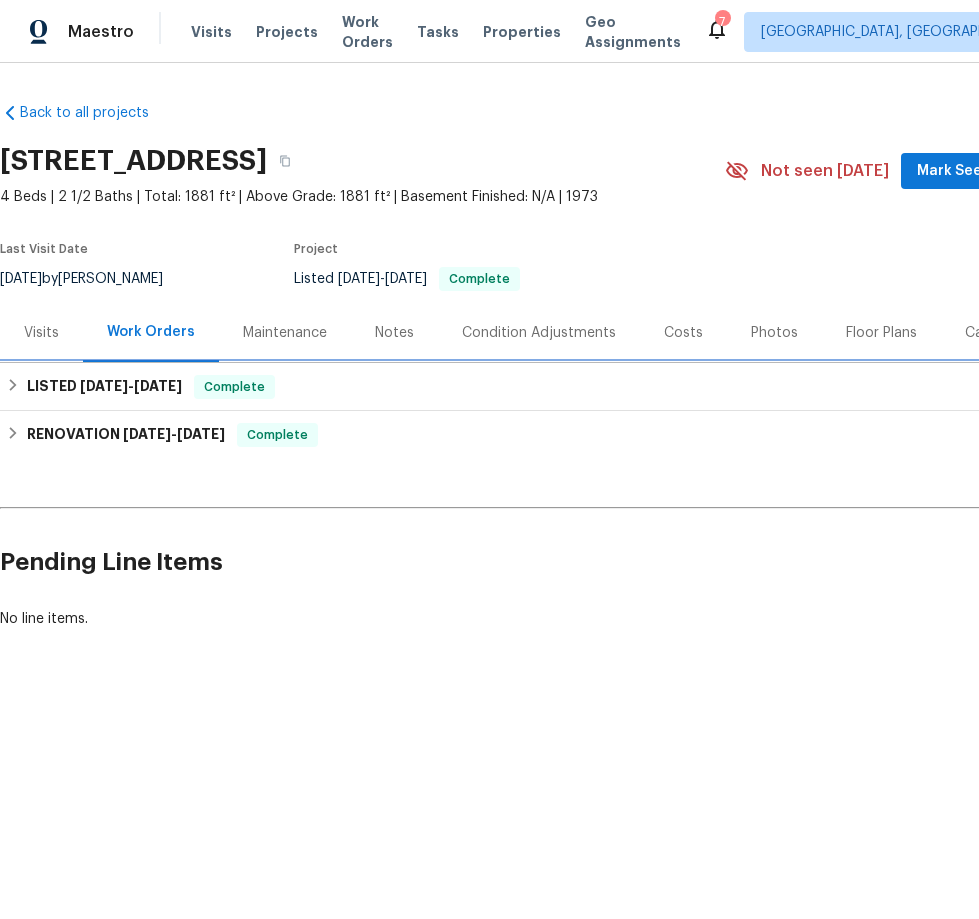 click on "LISTED   6/17/25  -  6/18/25" at bounding box center (104, 387) 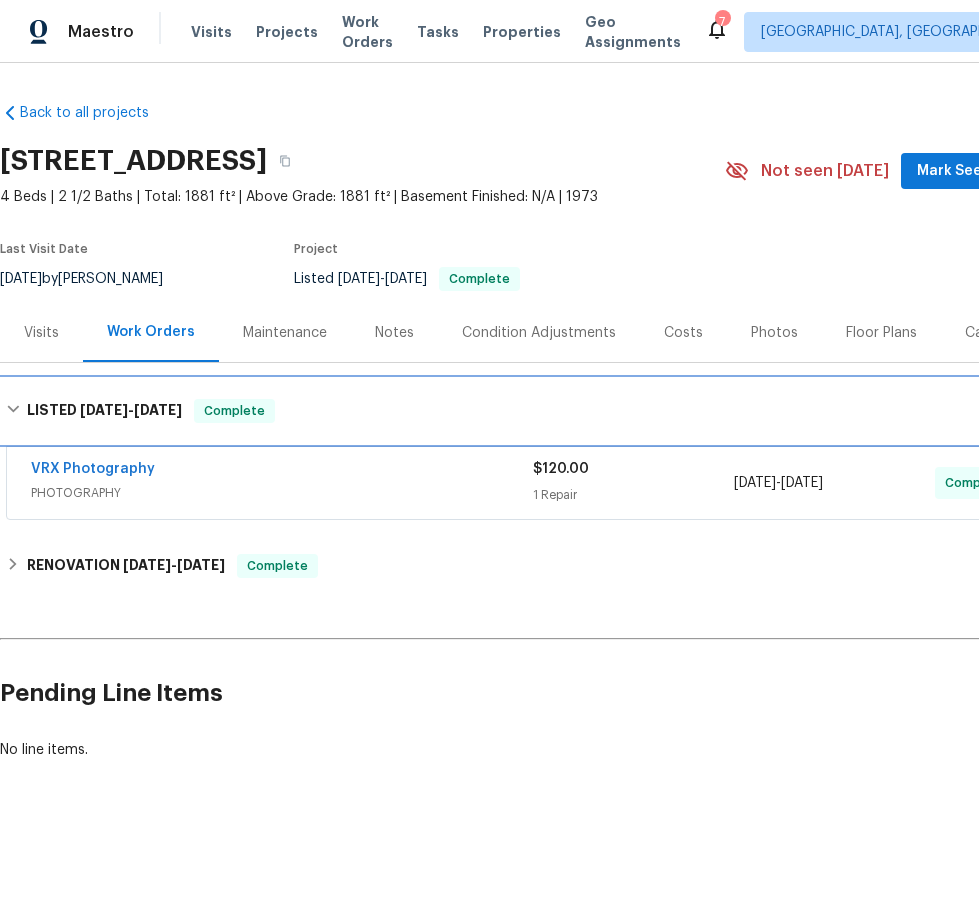 click on "LISTED   6/17/25  -  6/18/25 Complete" at bounding box center (565, 411) 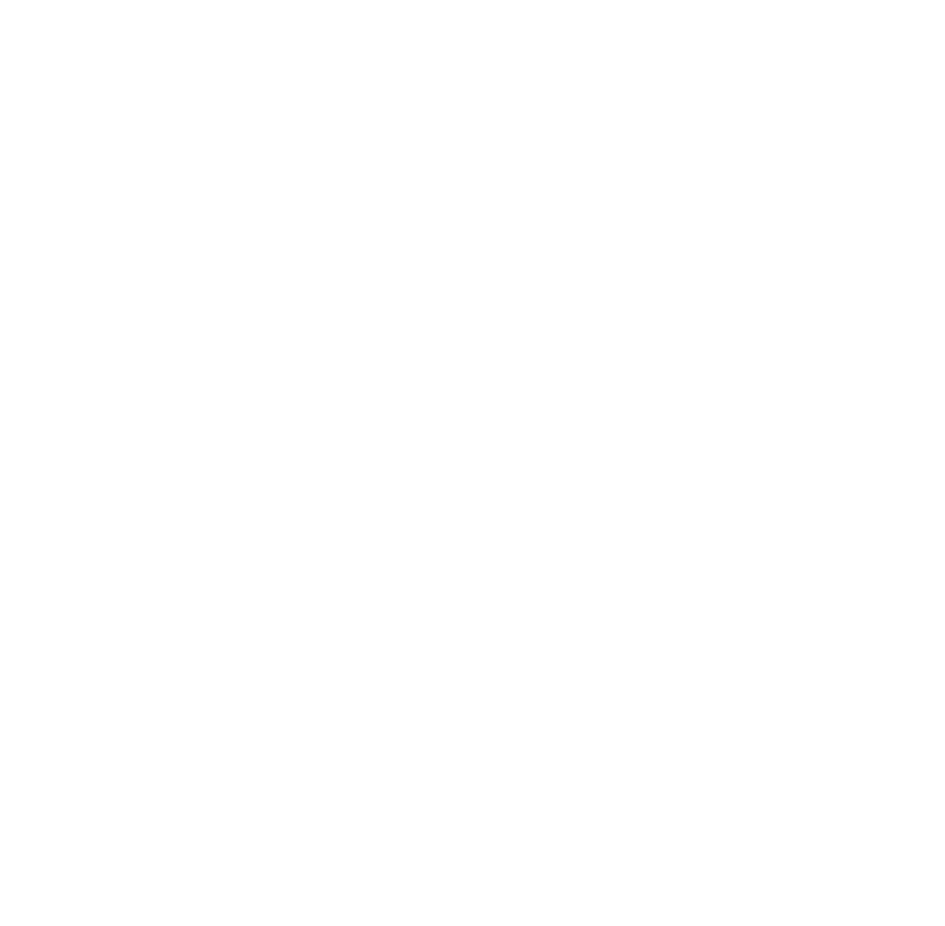 scroll, scrollTop: 0, scrollLeft: 0, axis: both 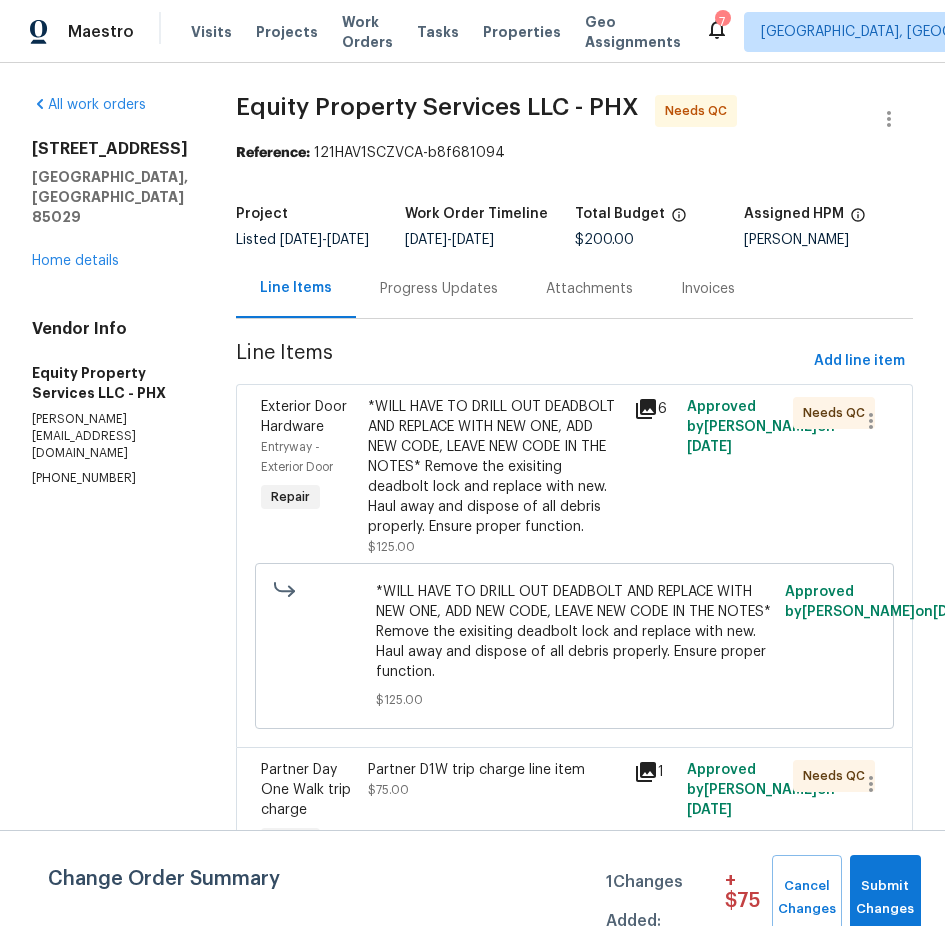 click on "Progress Updates" at bounding box center (439, 288) 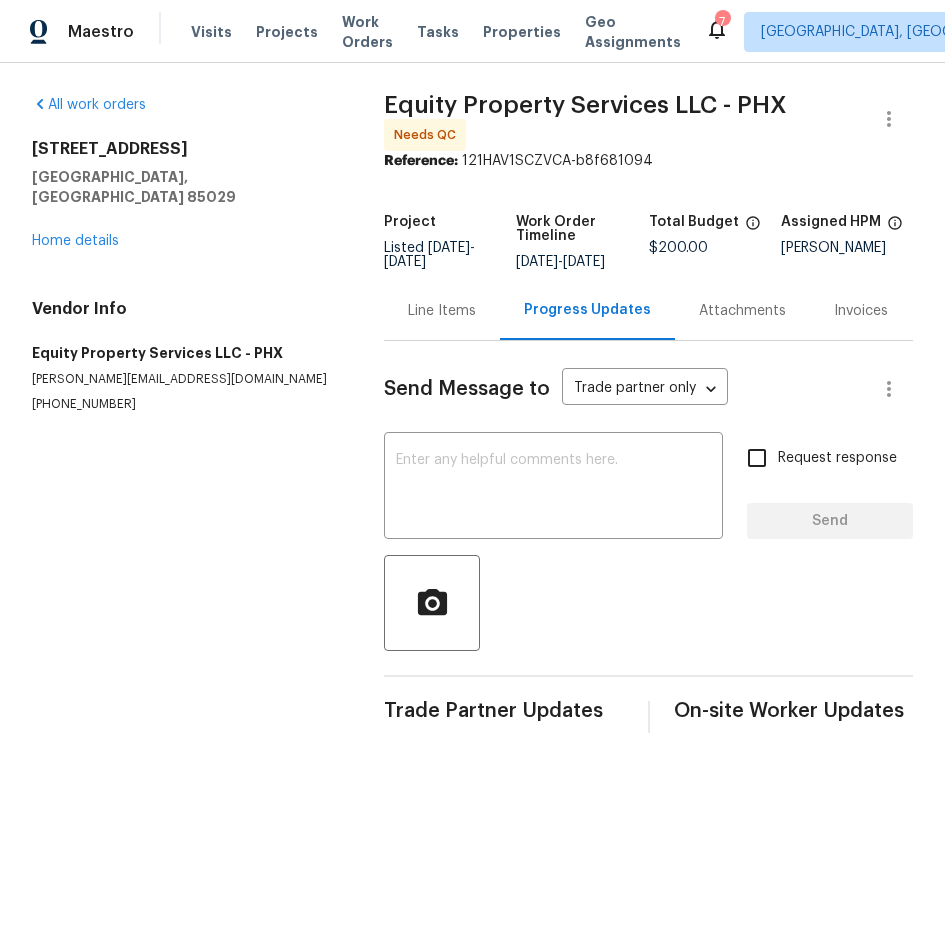click on "Line Items" at bounding box center (442, 311) 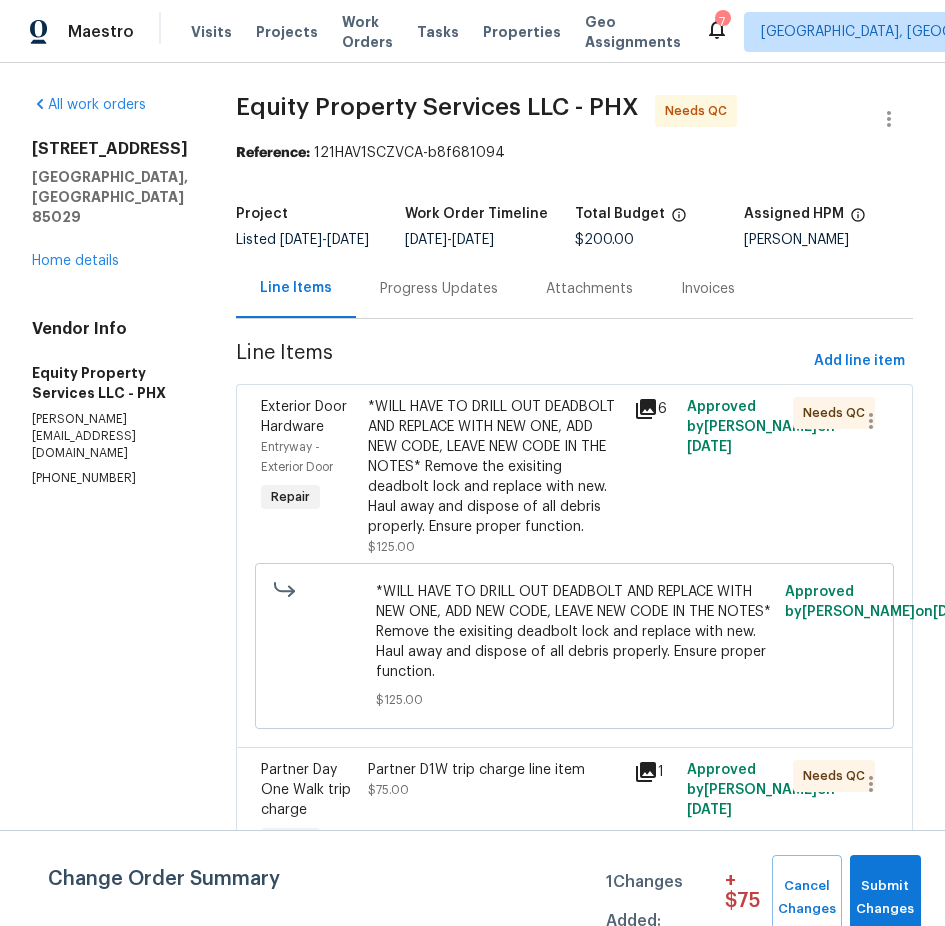scroll, scrollTop: 149, scrollLeft: 0, axis: vertical 